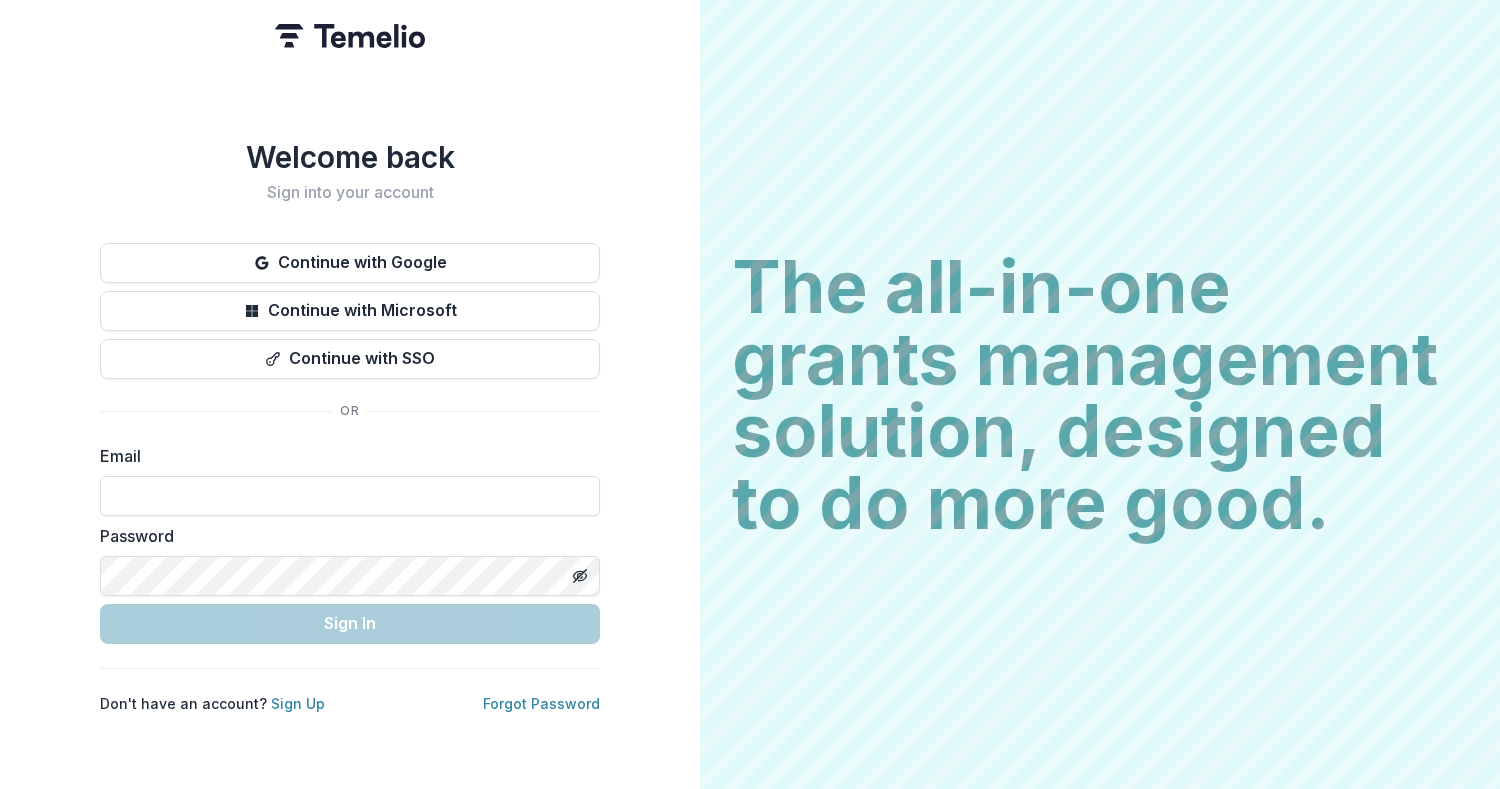scroll, scrollTop: 0, scrollLeft: 0, axis: both 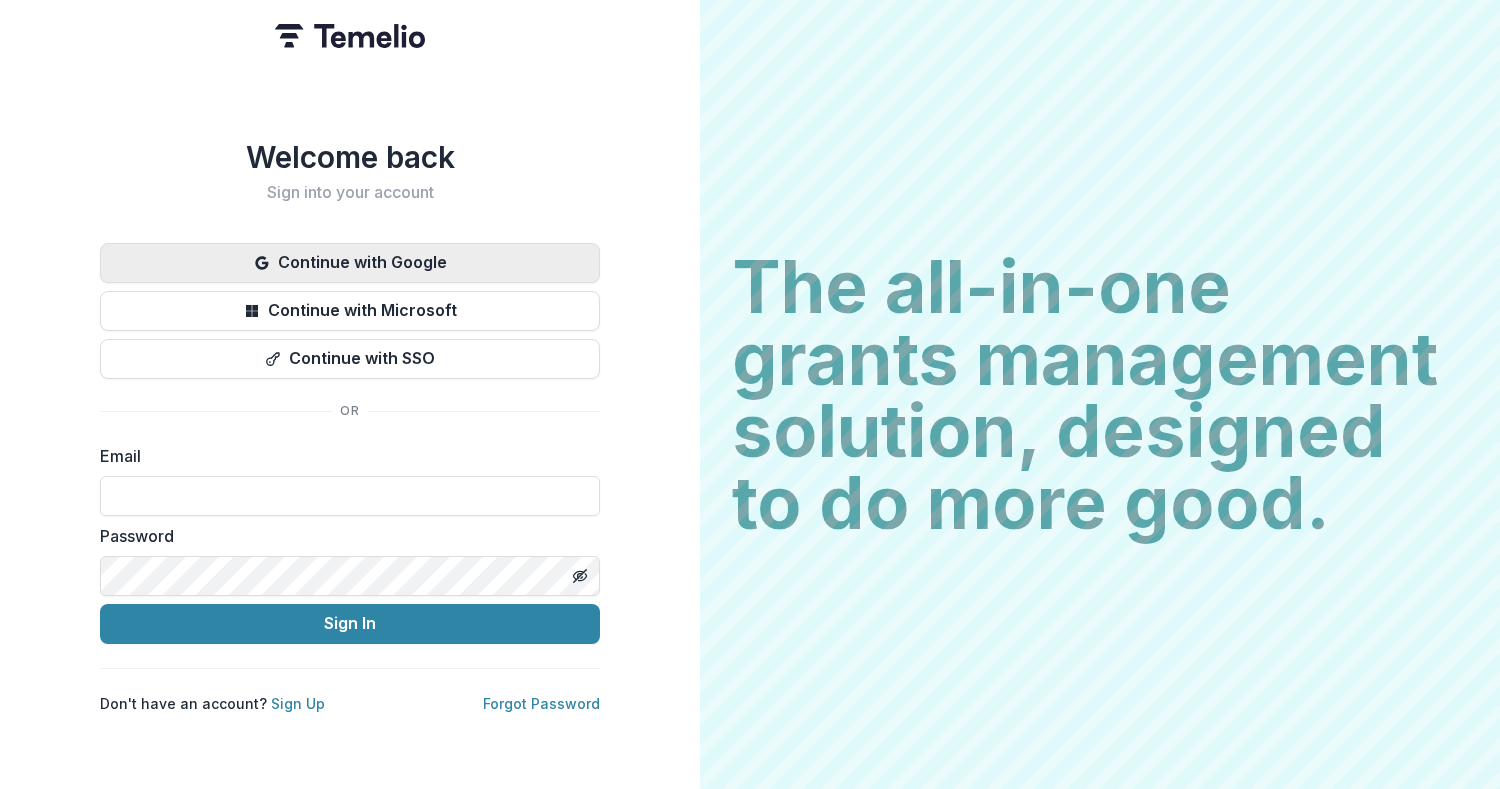 click on "Continue with Google" at bounding box center (350, 263) 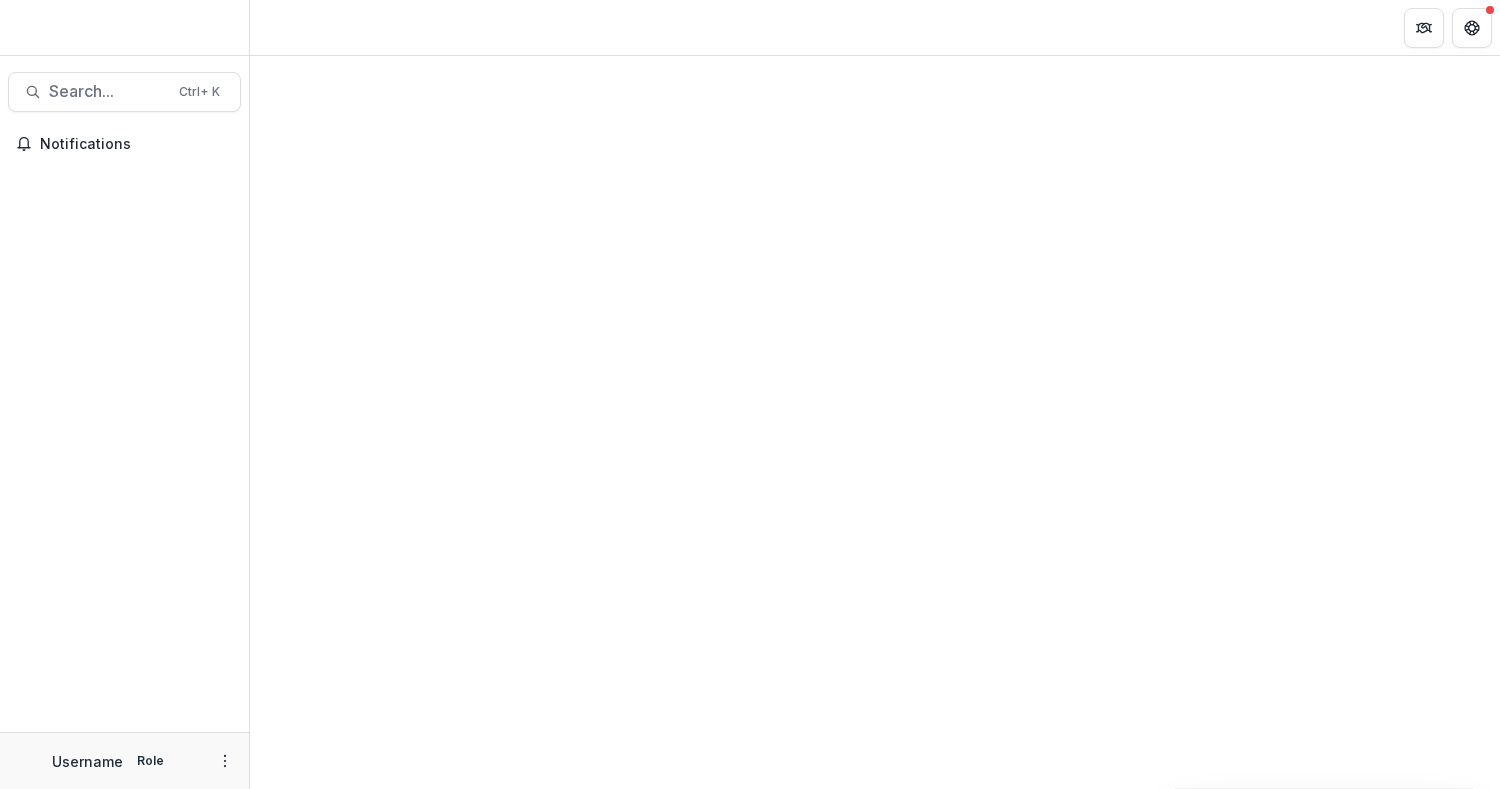 scroll, scrollTop: 0, scrollLeft: 0, axis: both 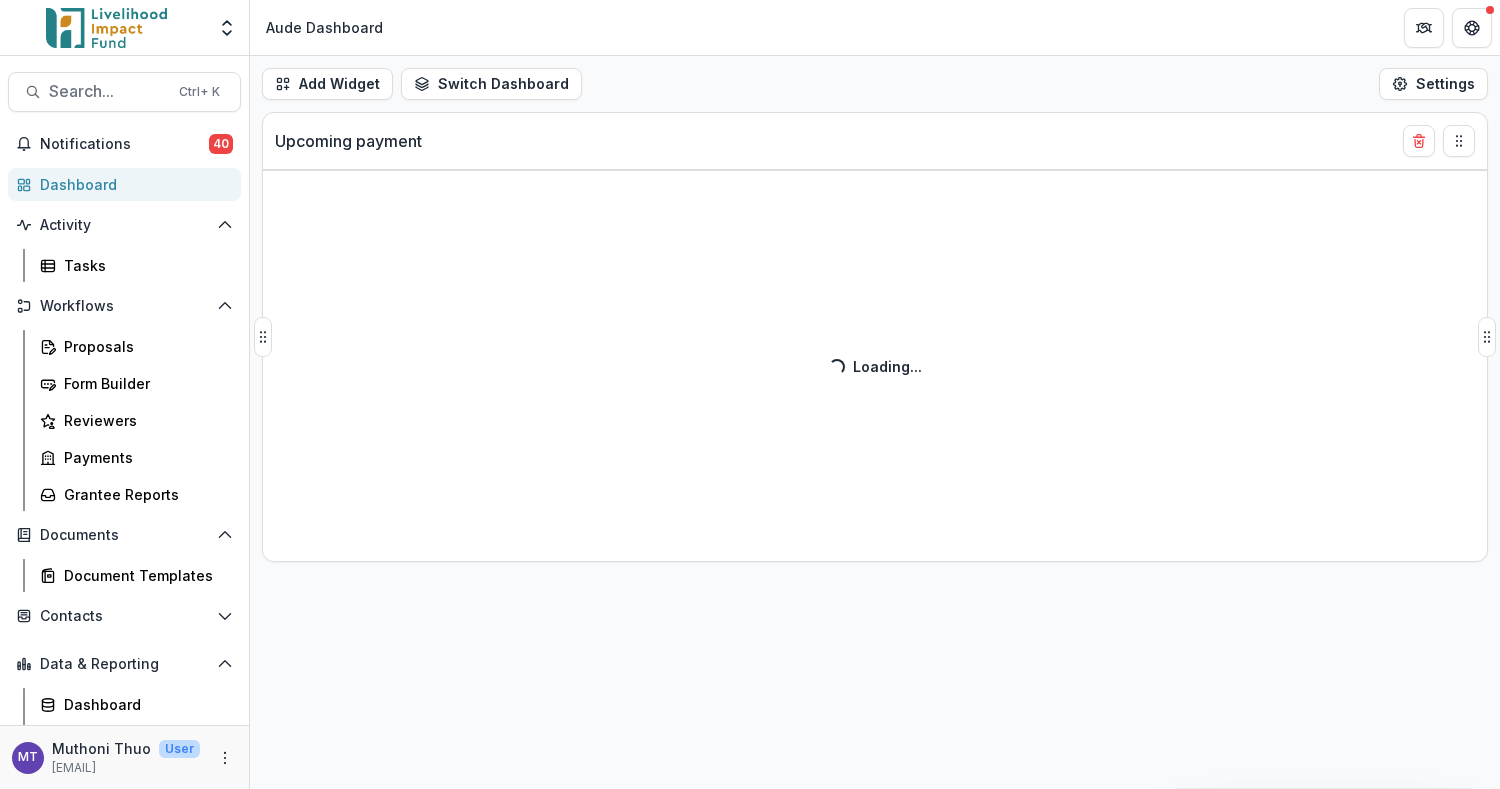 select on "******" 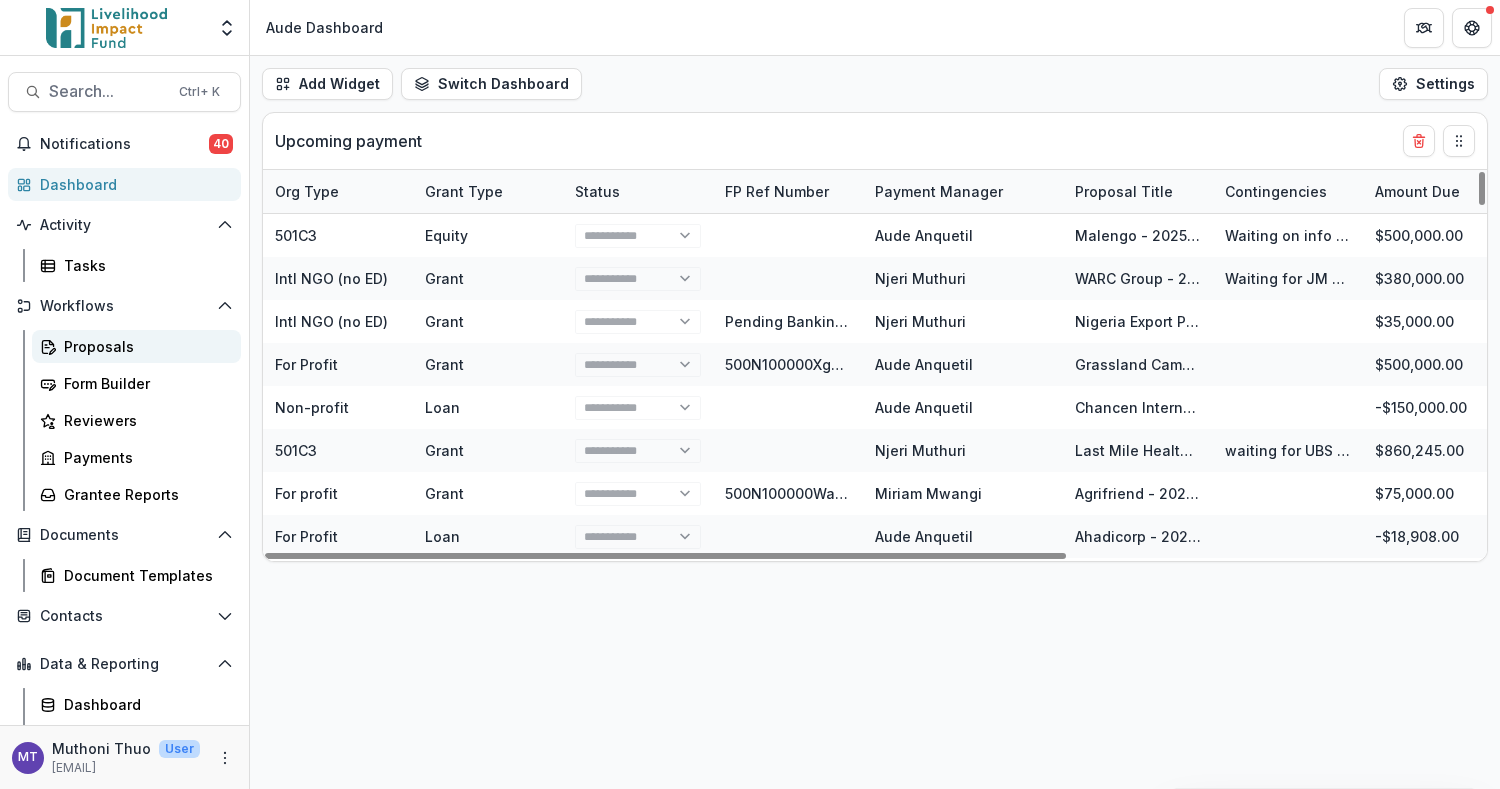 click on "Proposals" at bounding box center (144, 346) 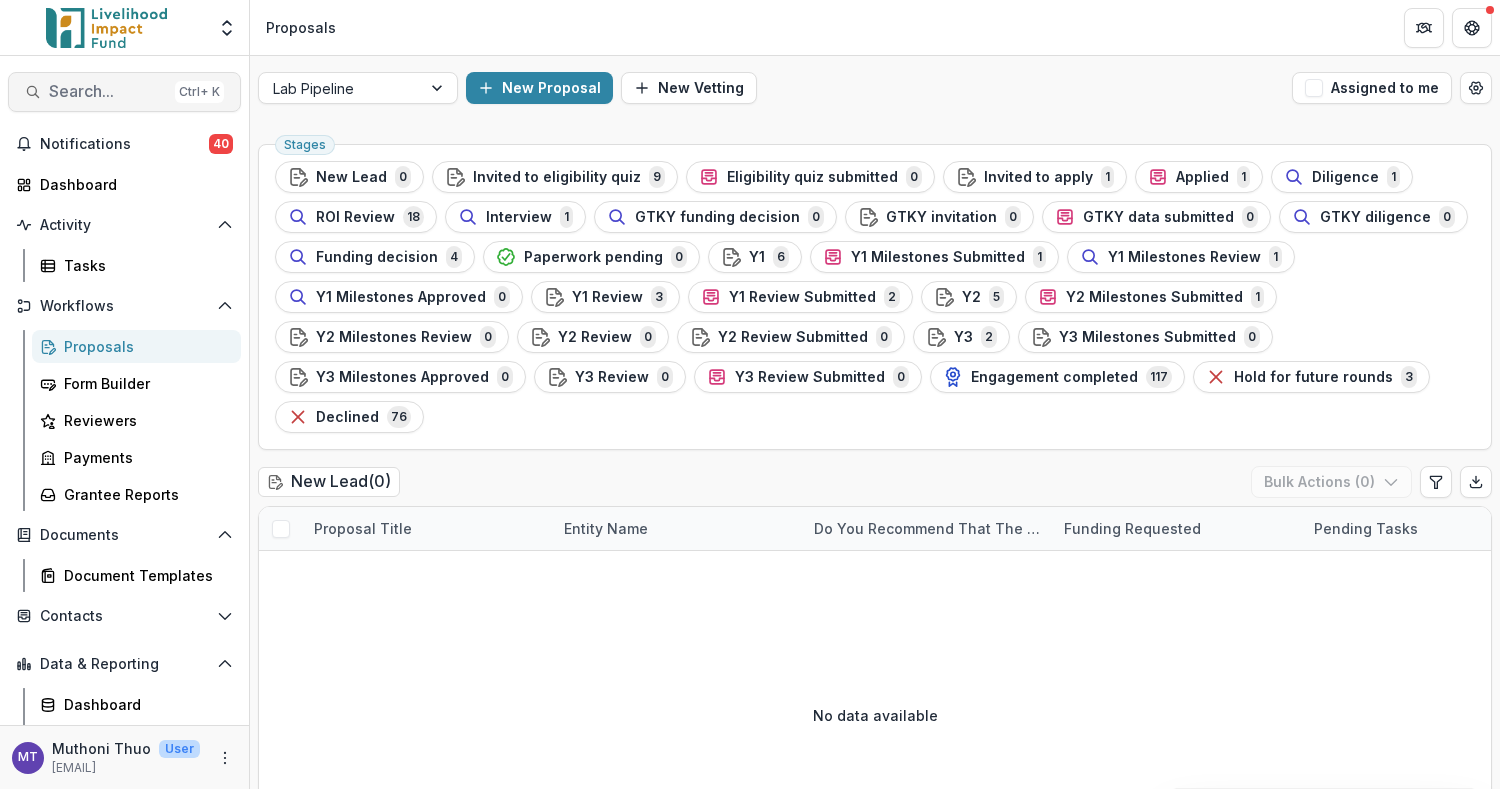 click on "Search... Ctrl  + K" at bounding box center (124, 92) 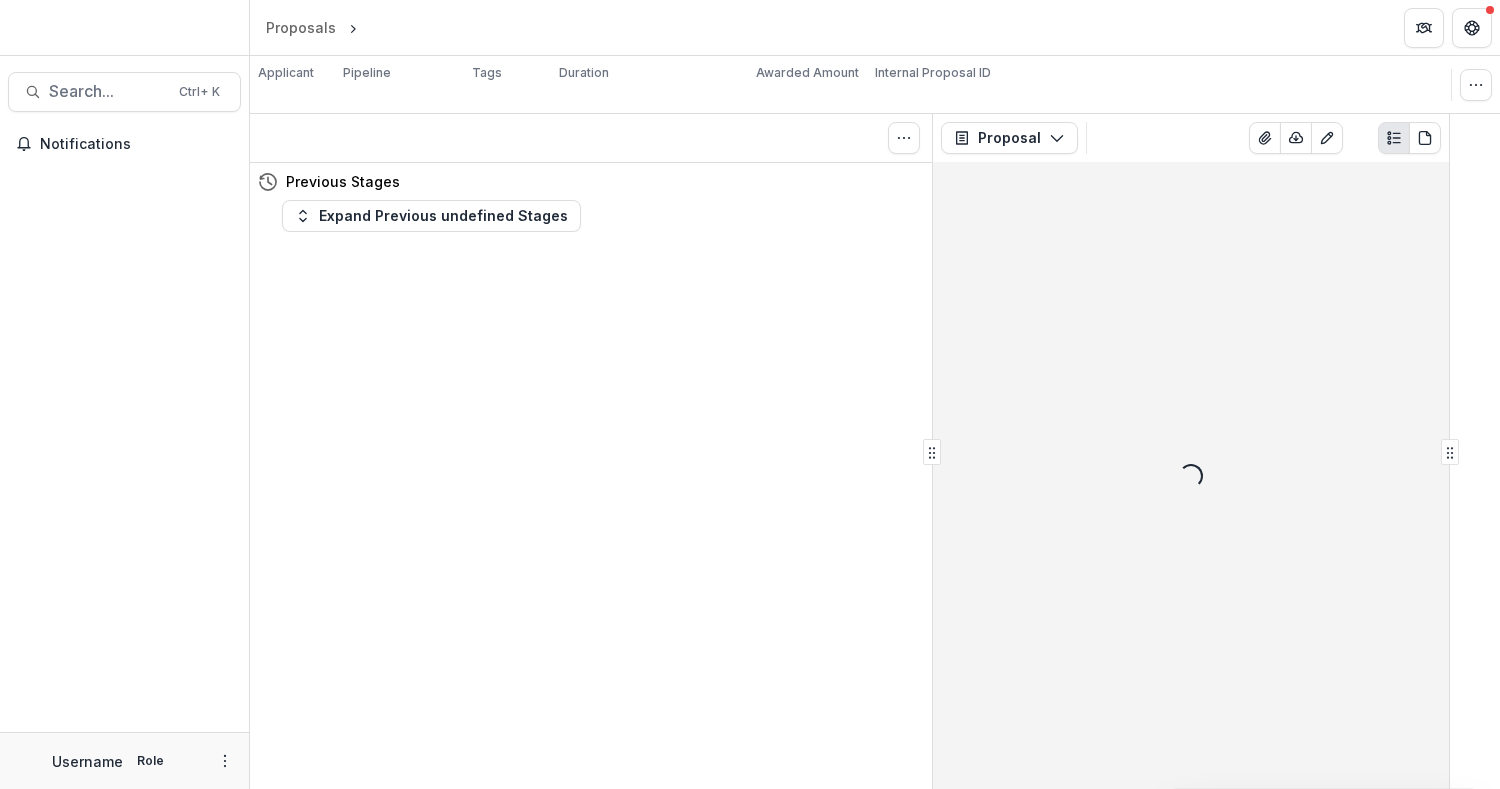 scroll, scrollTop: 0, scrollLeft: 0, axis: both 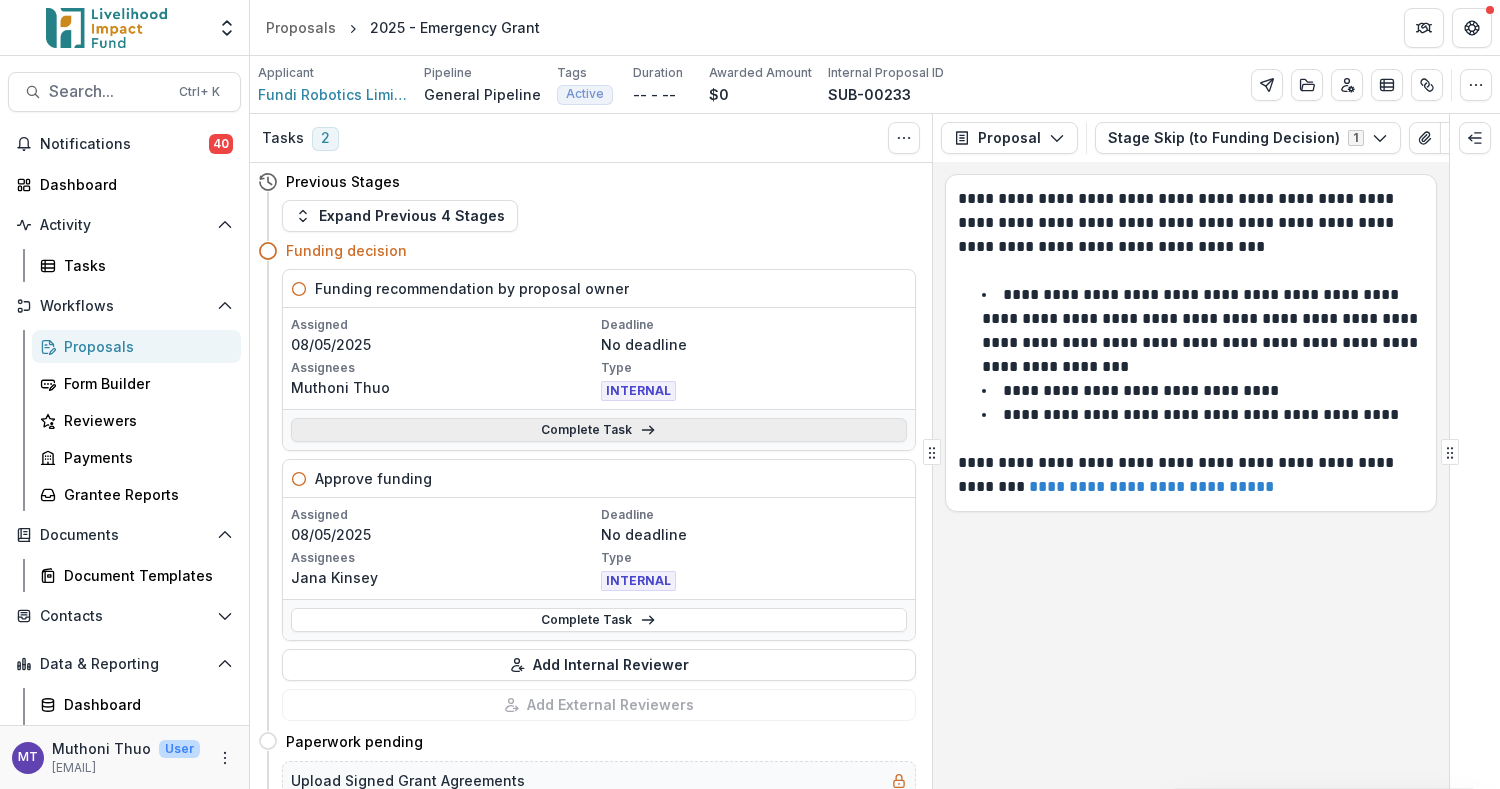 click on "Complete Task" at bounding box center [599, 430] 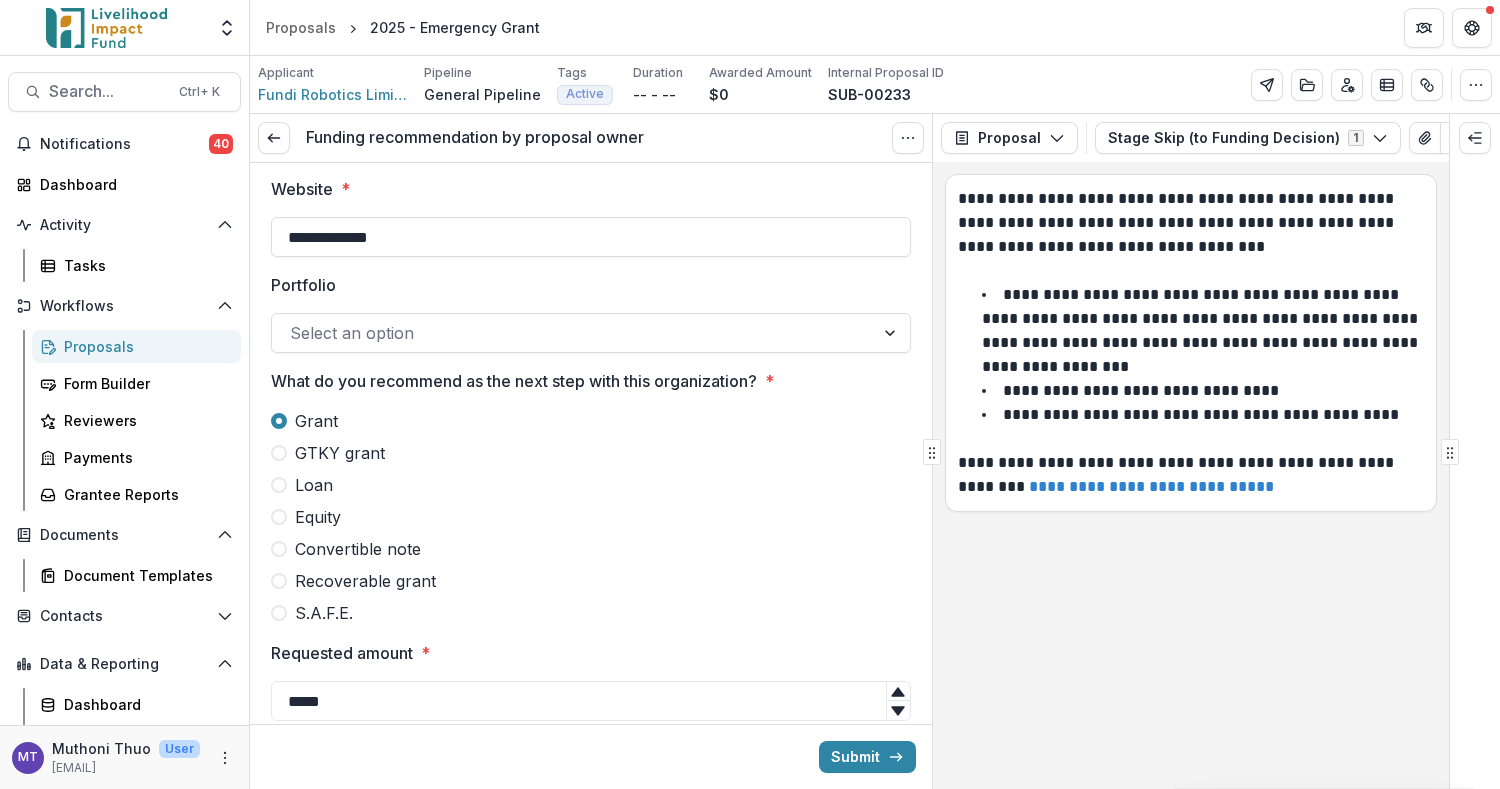 scroll, scrollTop: 400, scrollLeft: 0, axis: vertical 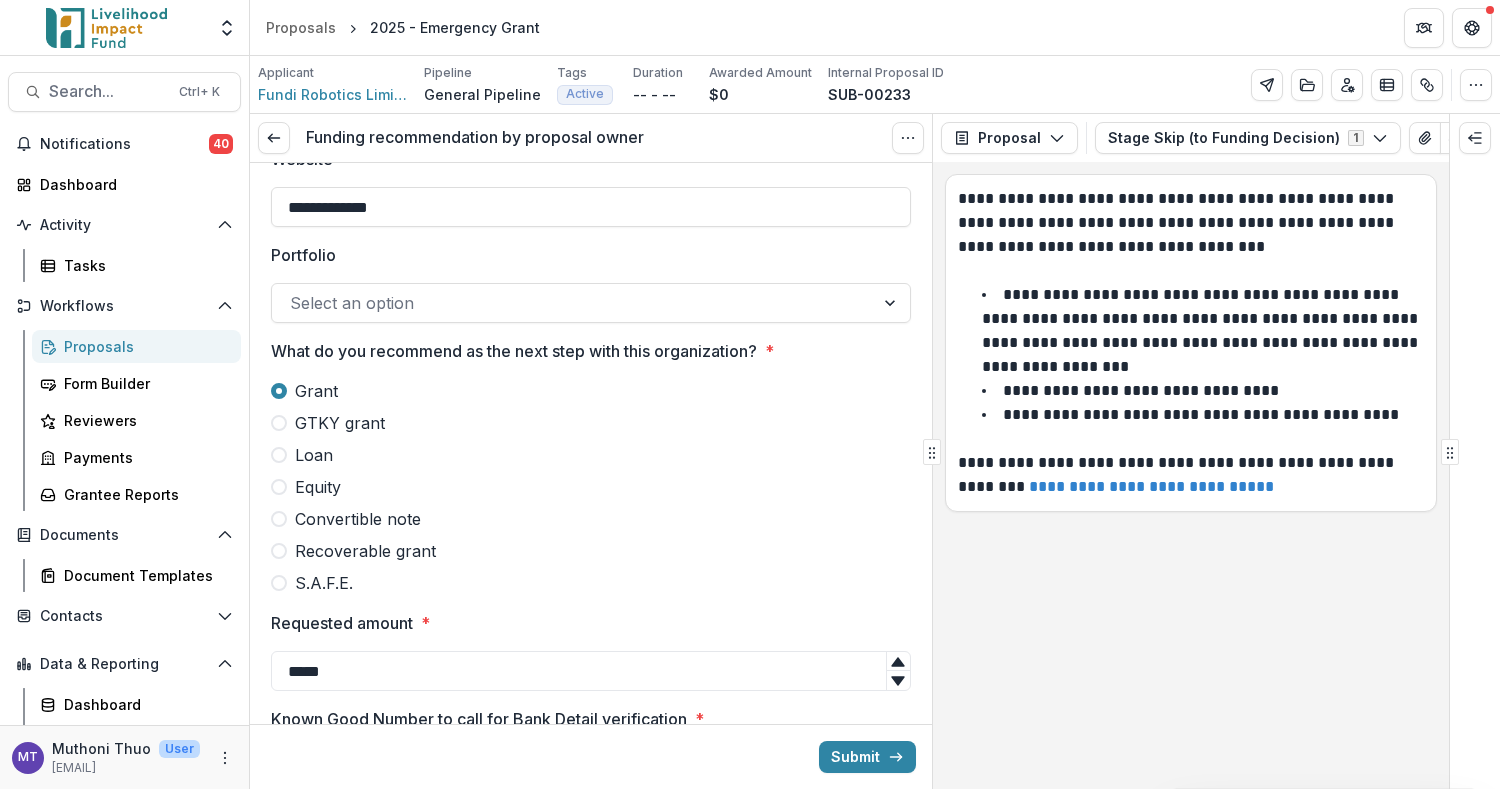 click on "Select an option" at bounding box center [573, 303] 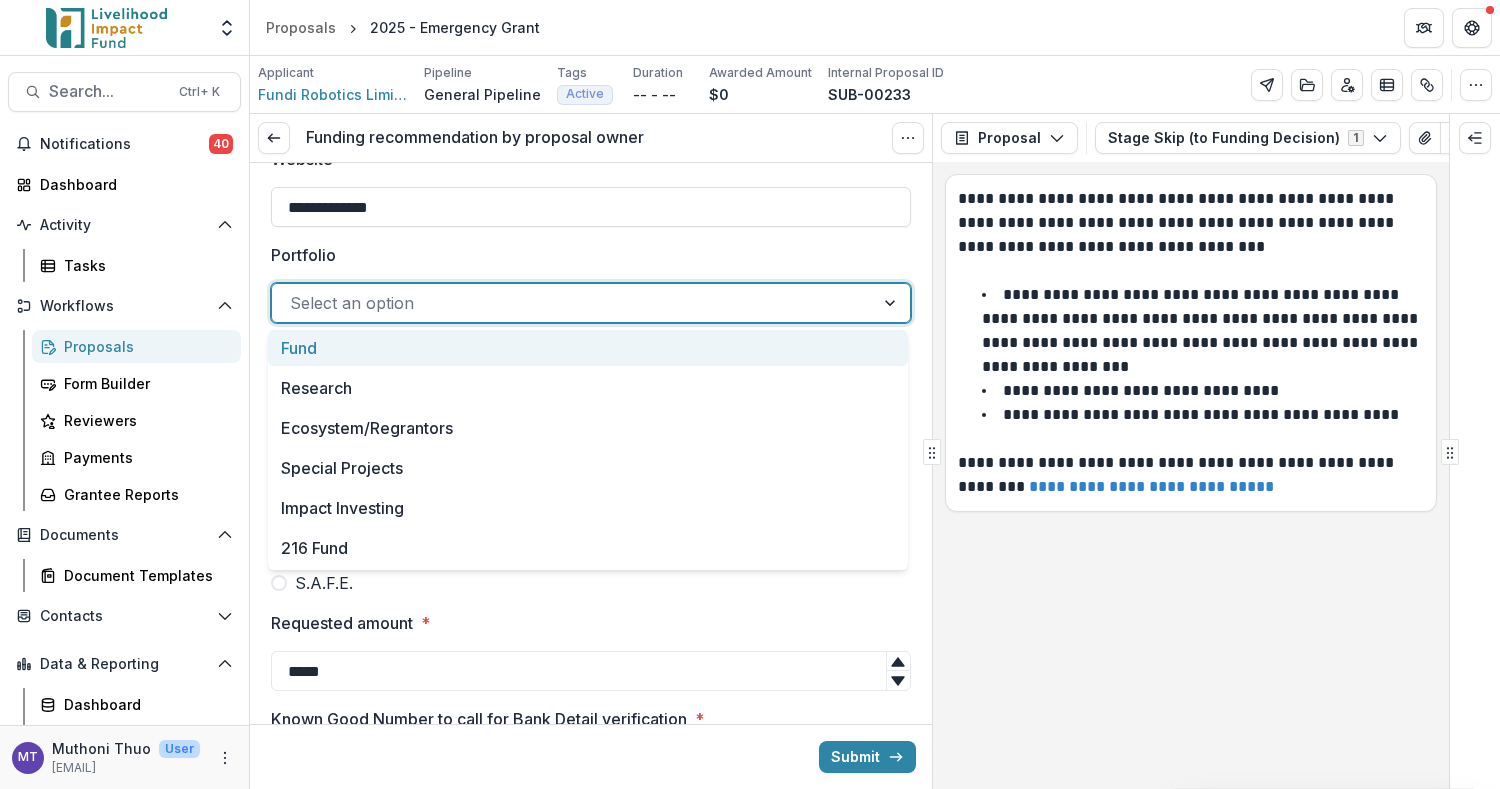 click on "Fund" at bounding box center [588, 348] 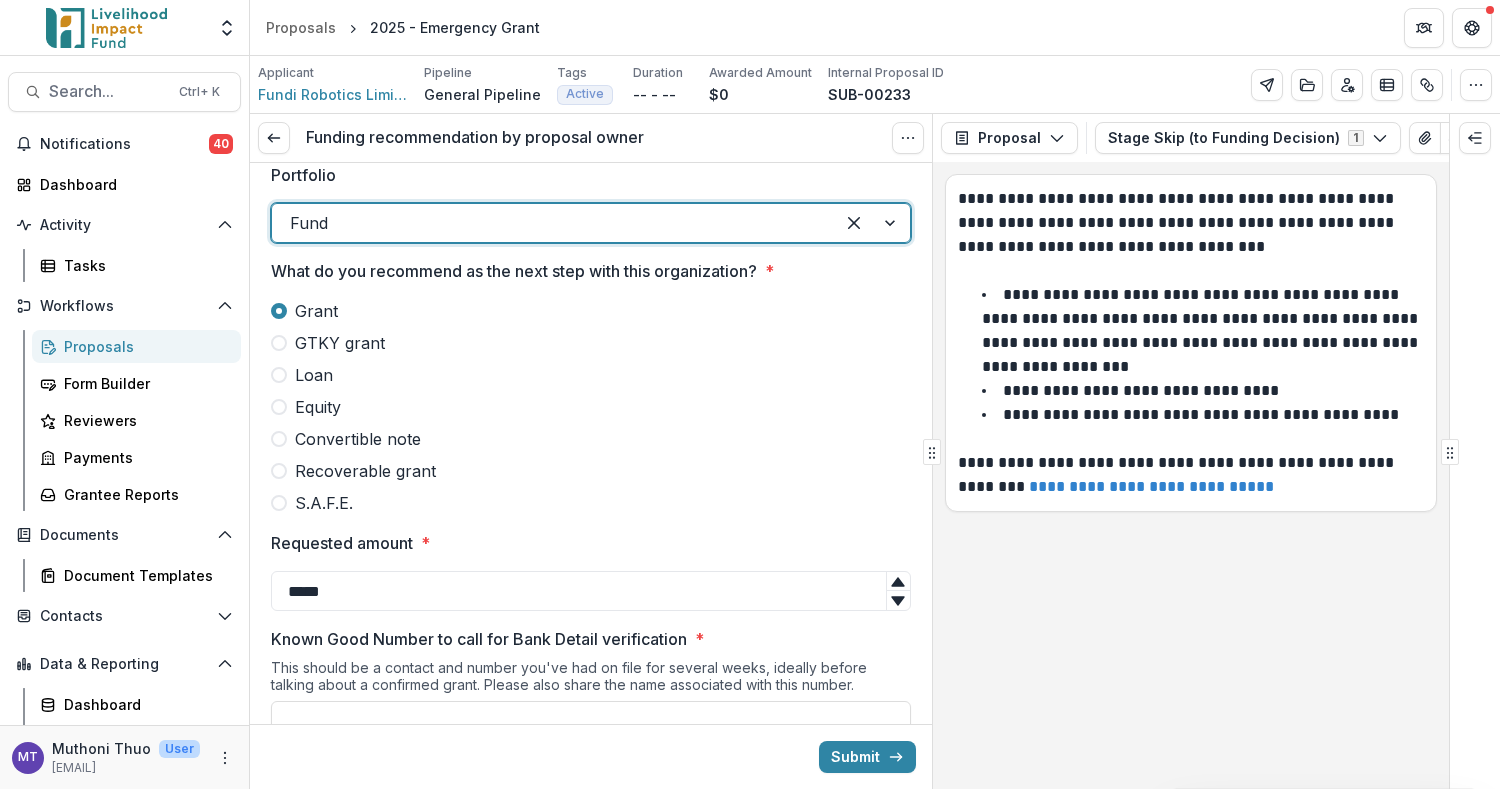 scroll, scrollTop: 400, scrollLeft: 0, axis: vertical 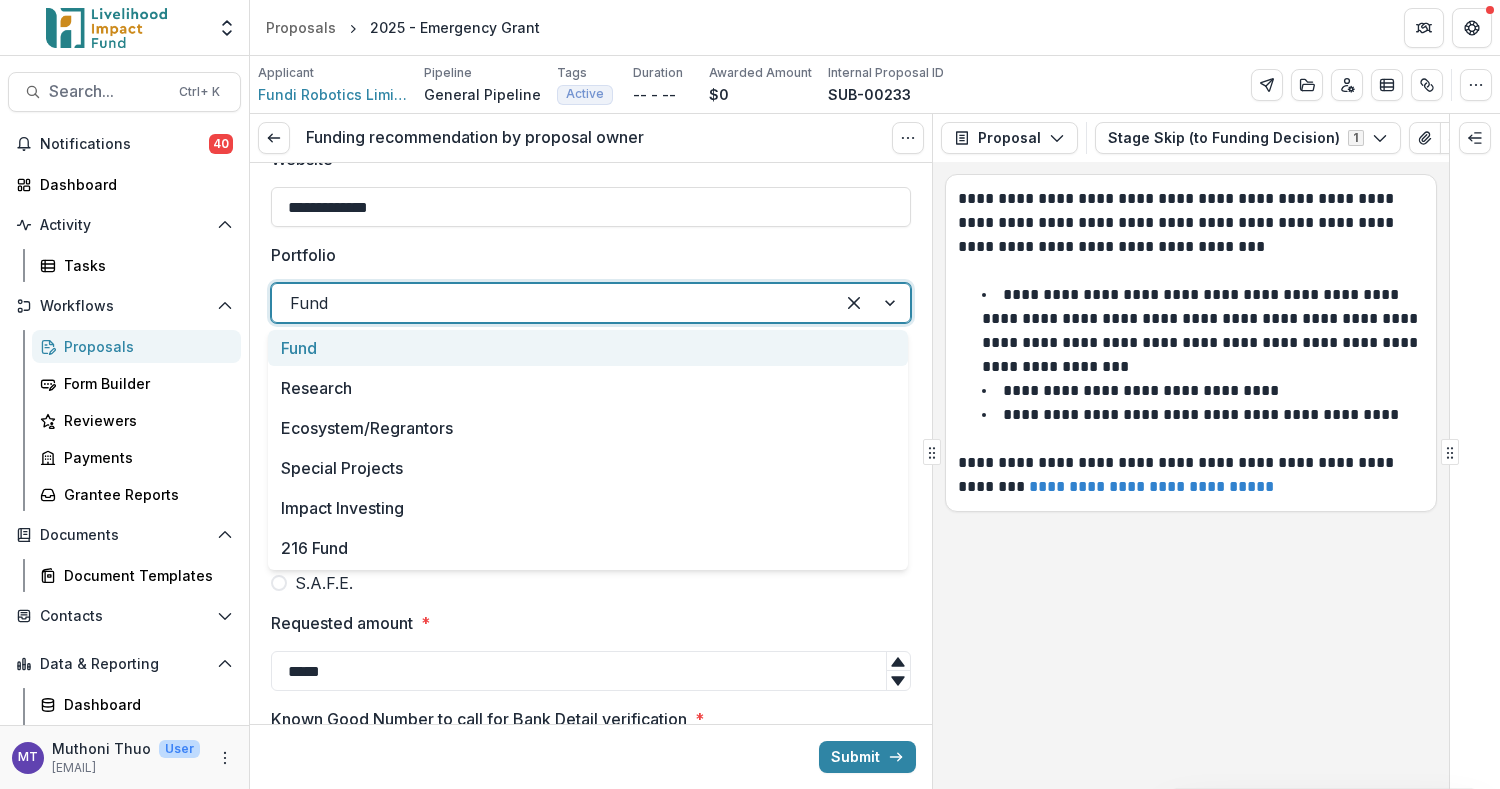 click at bounding box center (553, 303) 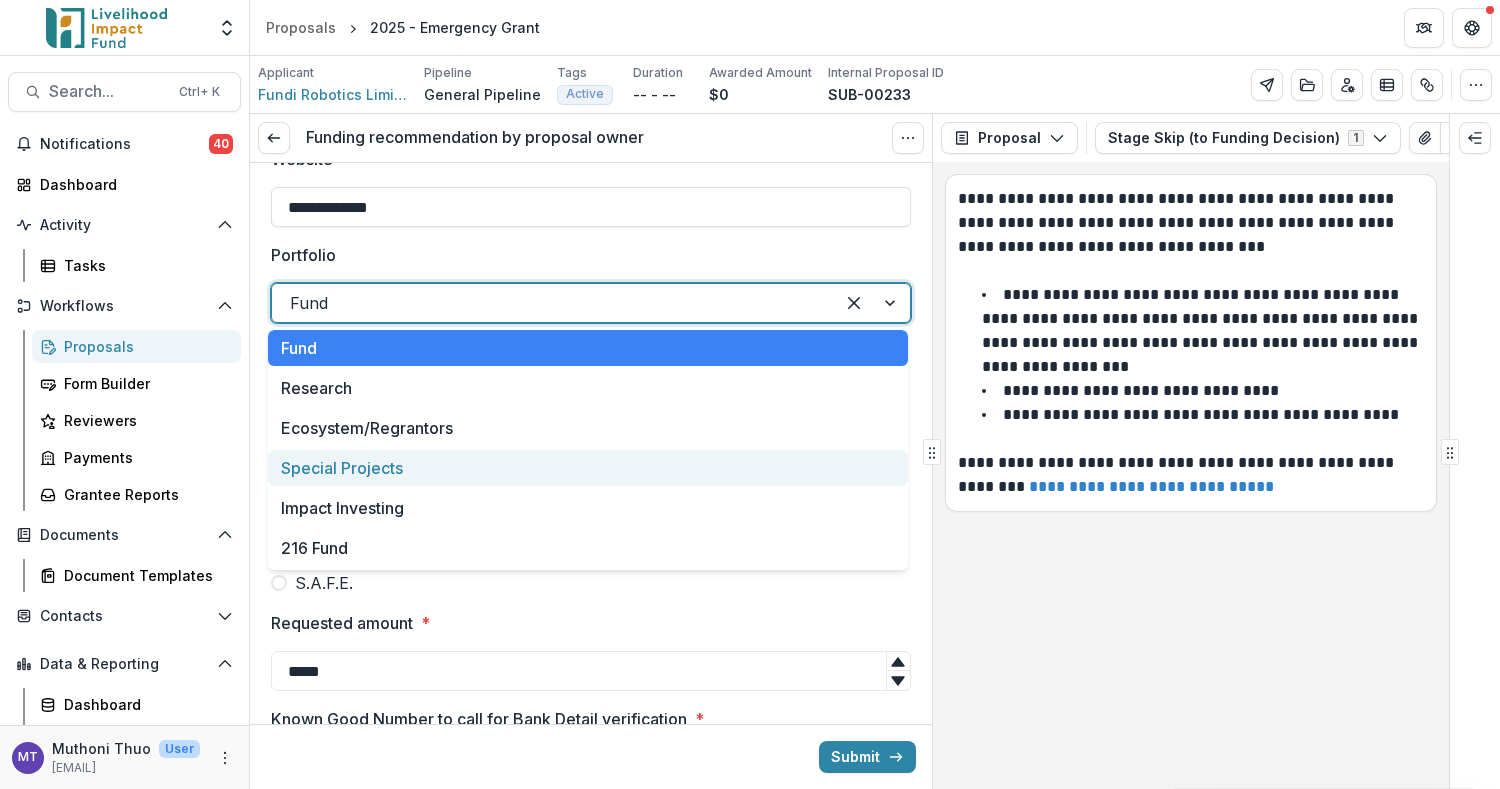 click on "Special Projects" at bounding box center (588, 468) 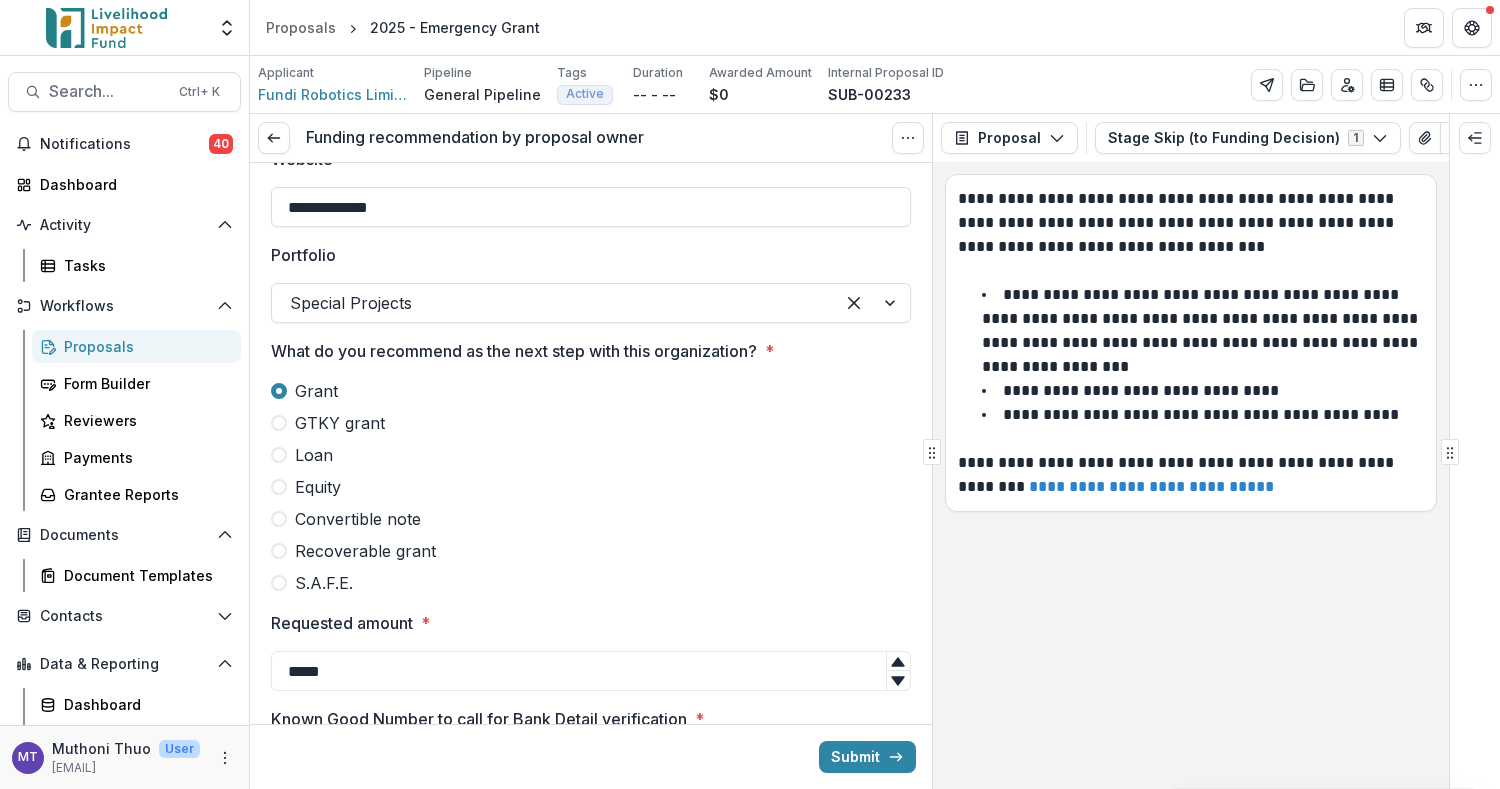 click on "Grant GTKY grant Loan Equity Convertible note Recoverable grant S.A.F.E." at bounding box center [591, 487] 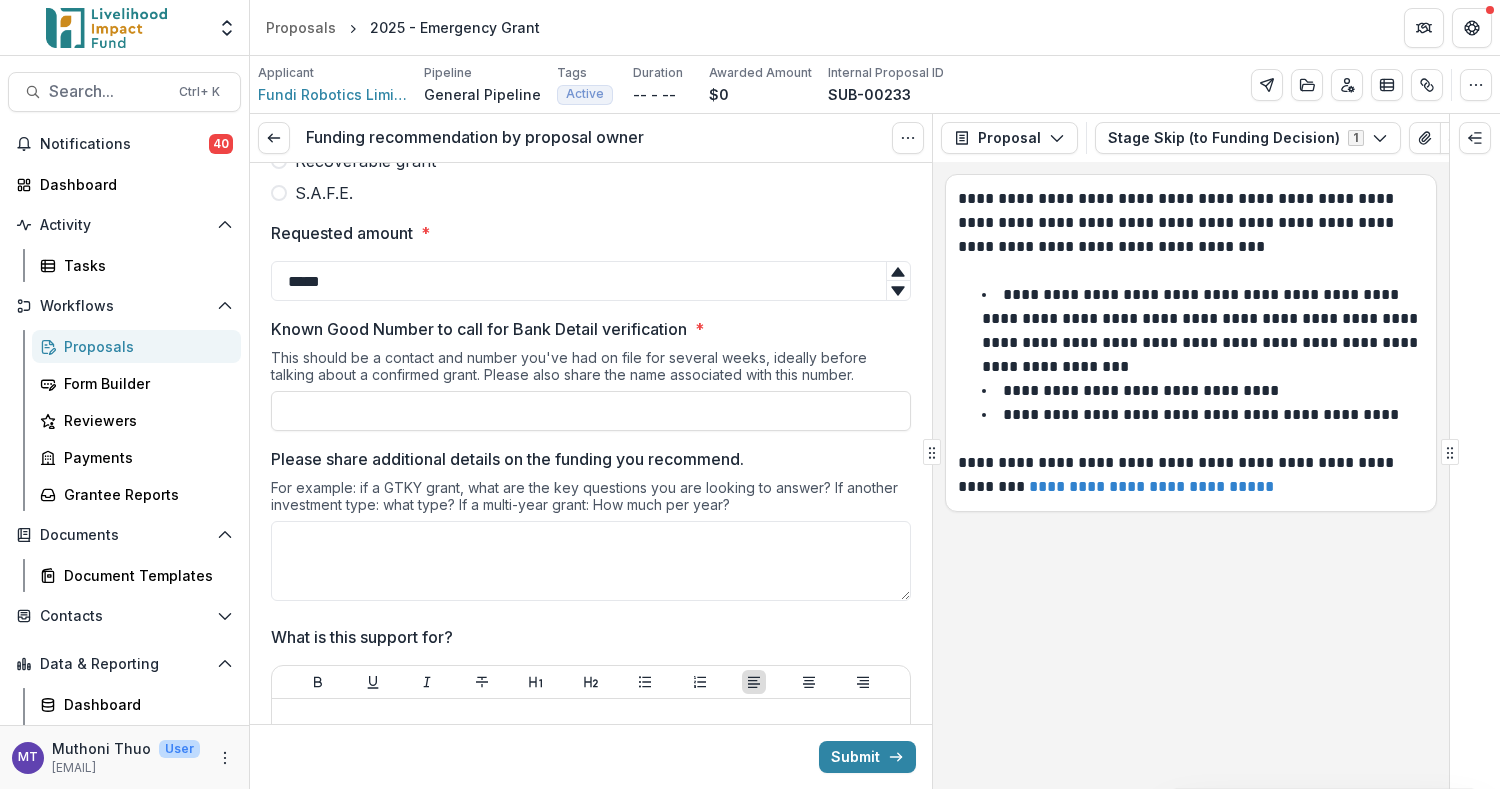 scroll, scrollTop: 800, scrollLeft: 0, axis: vertical 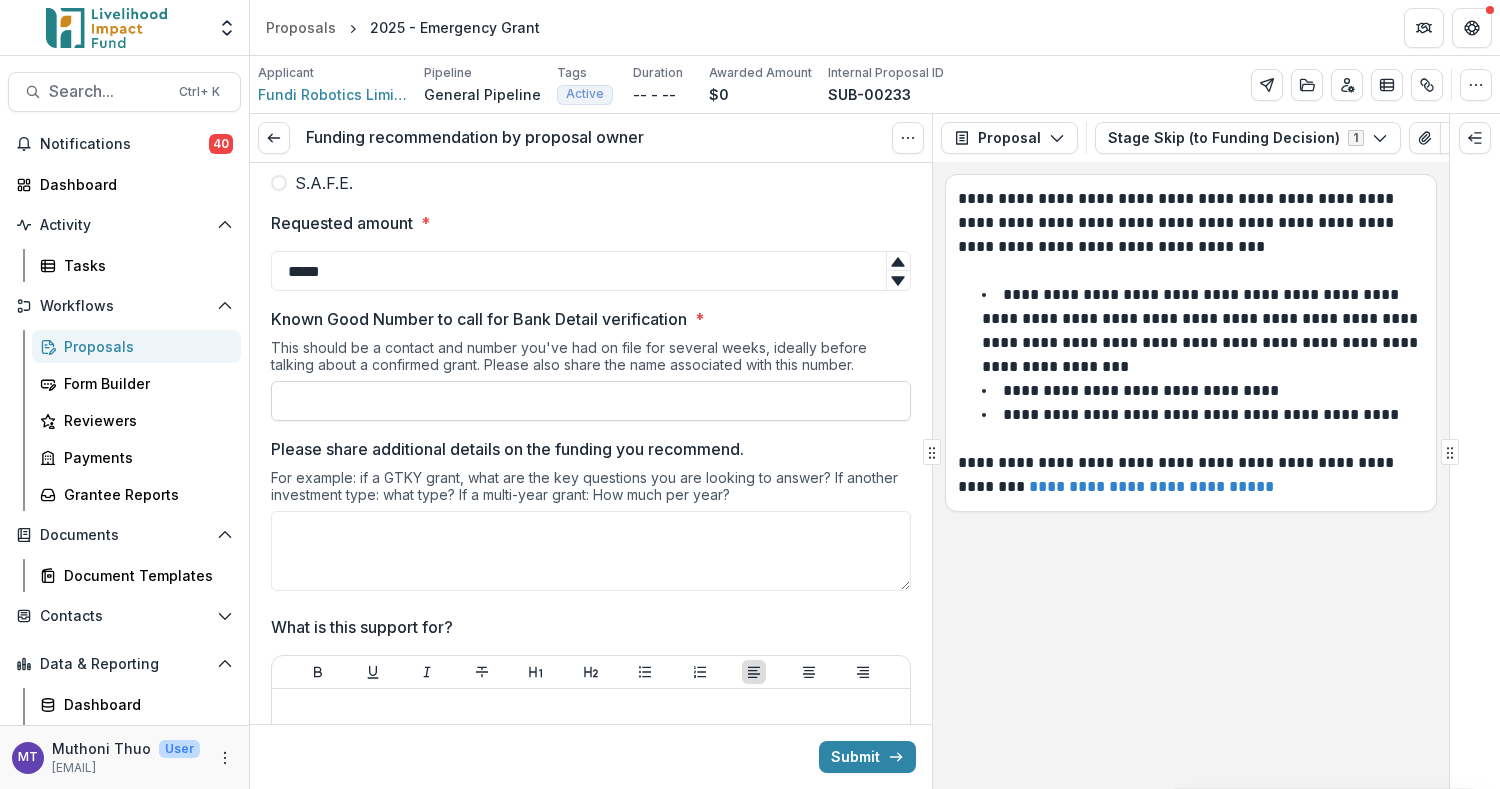 click on "Known Good Number to call for Bank Detail verification *" at bounding box center (591, 401) 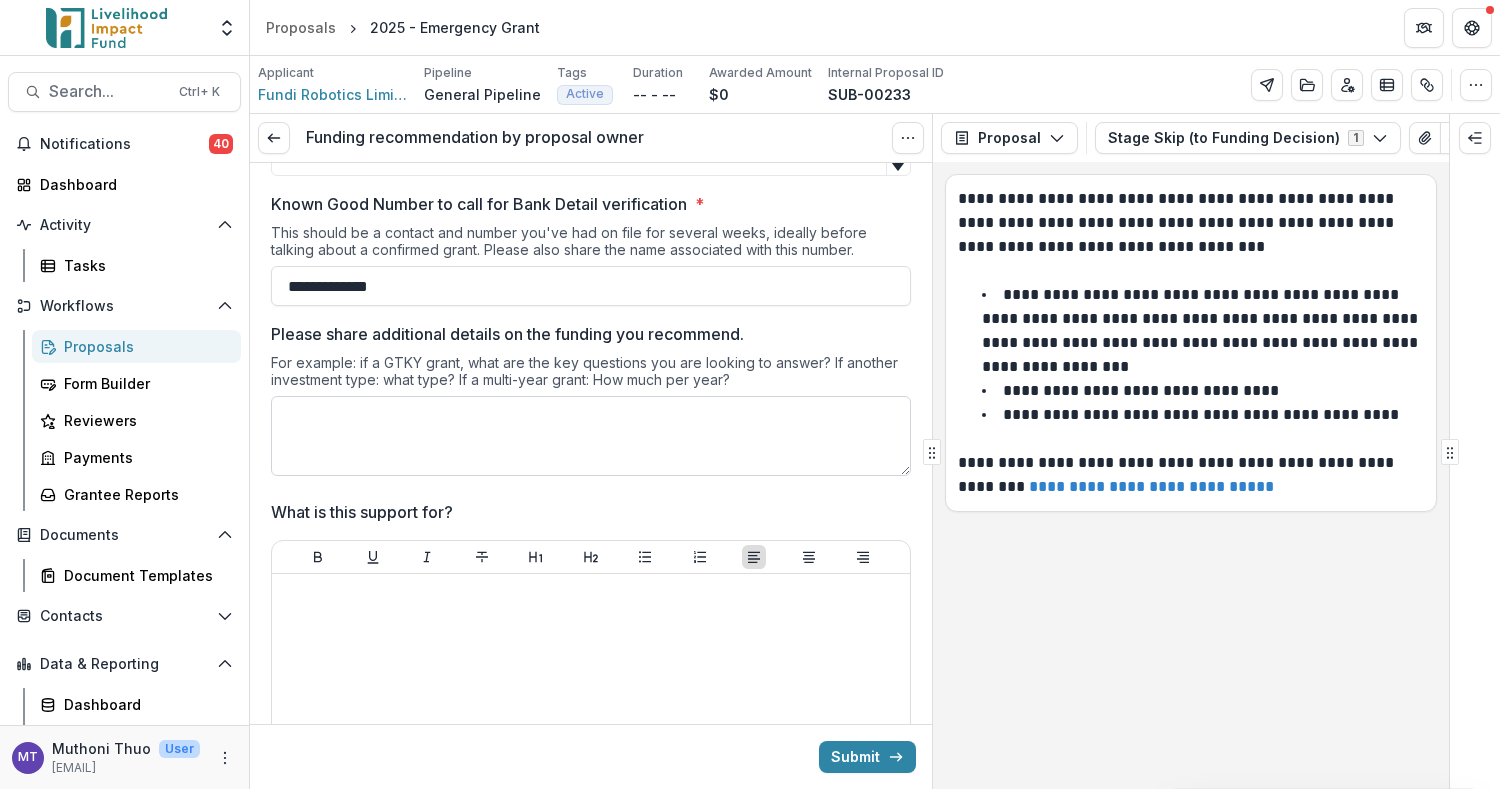 scroll, scrollTop: 933, scrollLeft: 0, axis: vertical 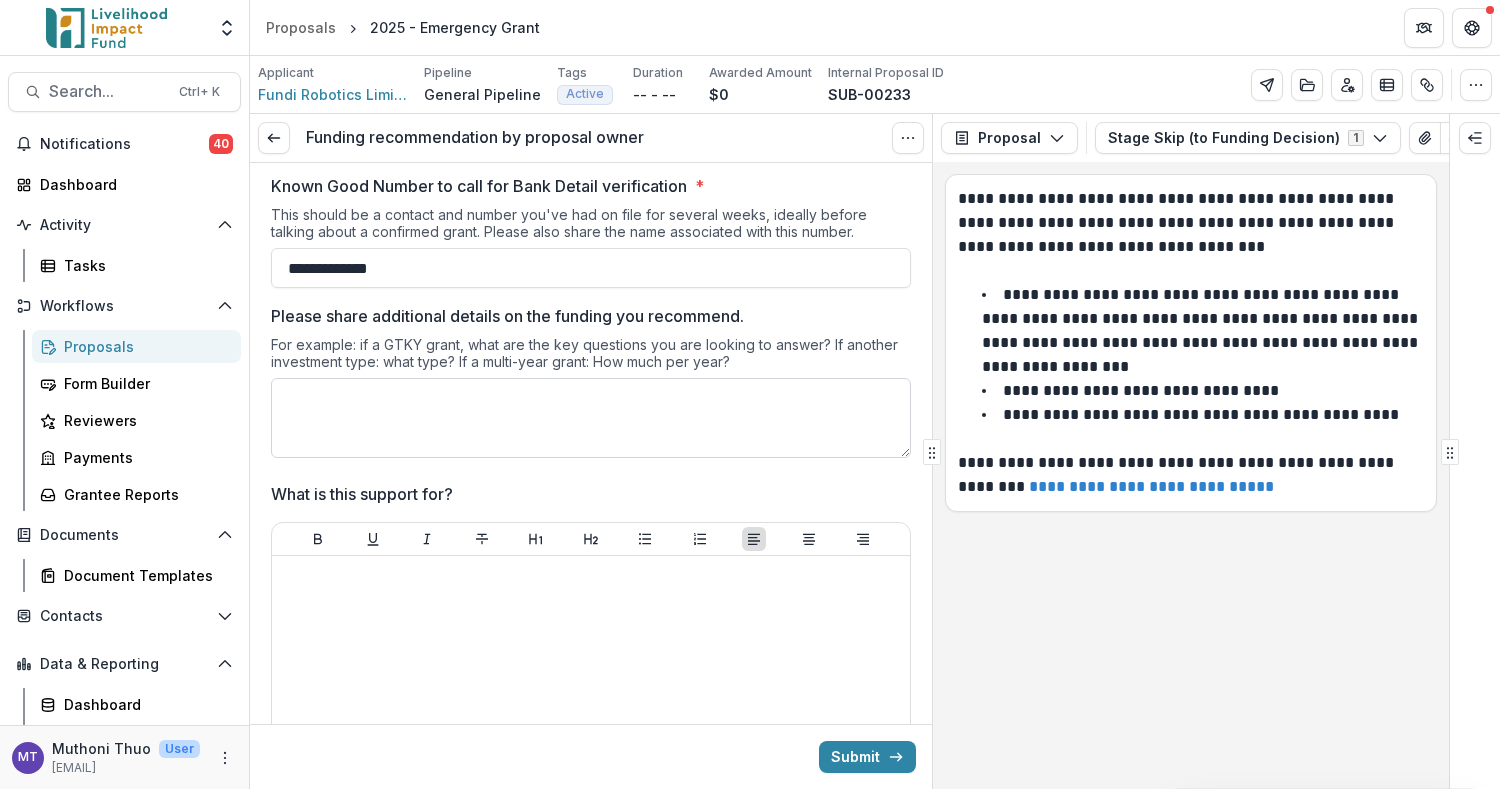 type on "**********" 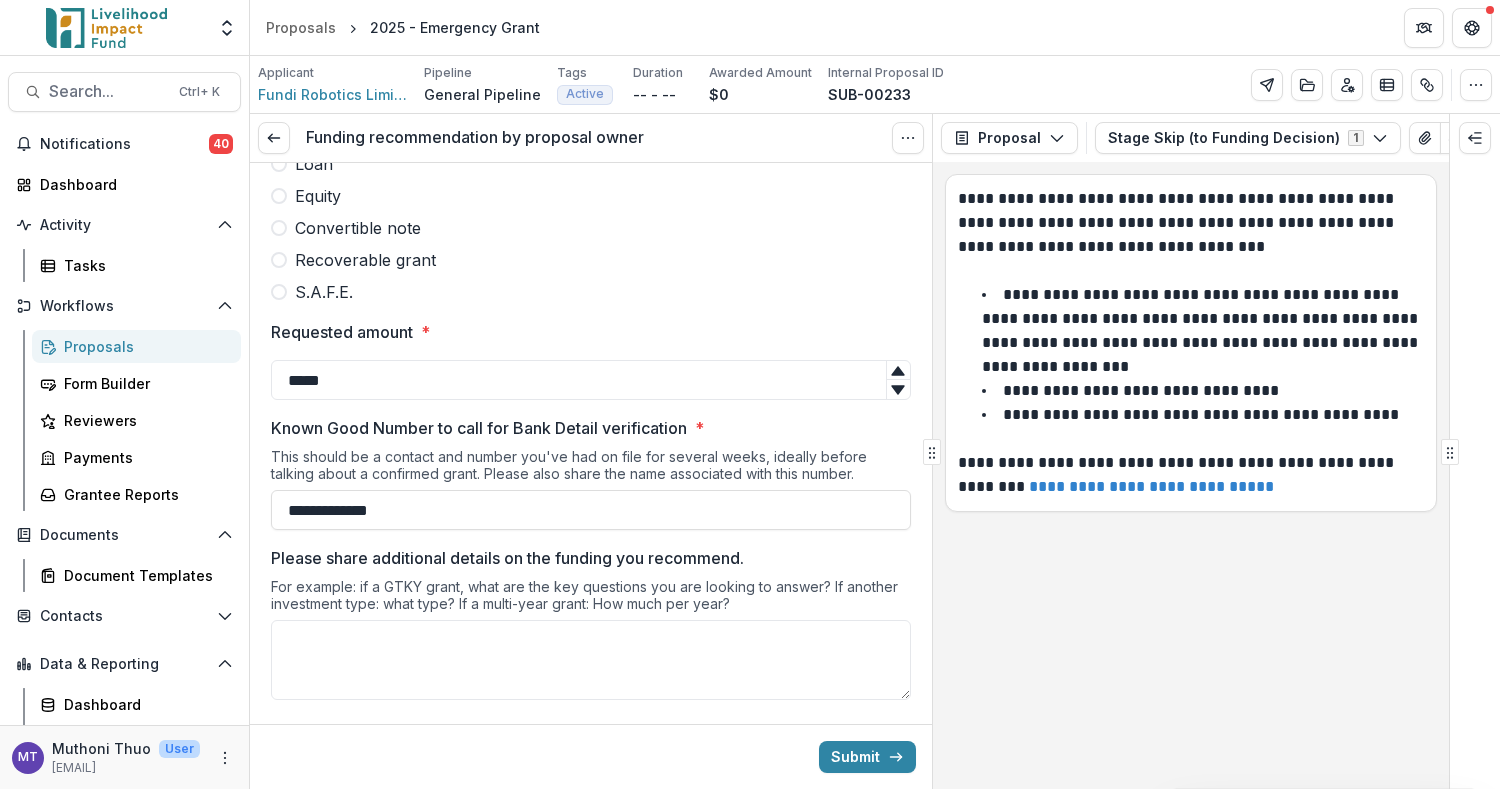 scroll, scrollTop: 824, scrollLeft: 0, axis: vertical 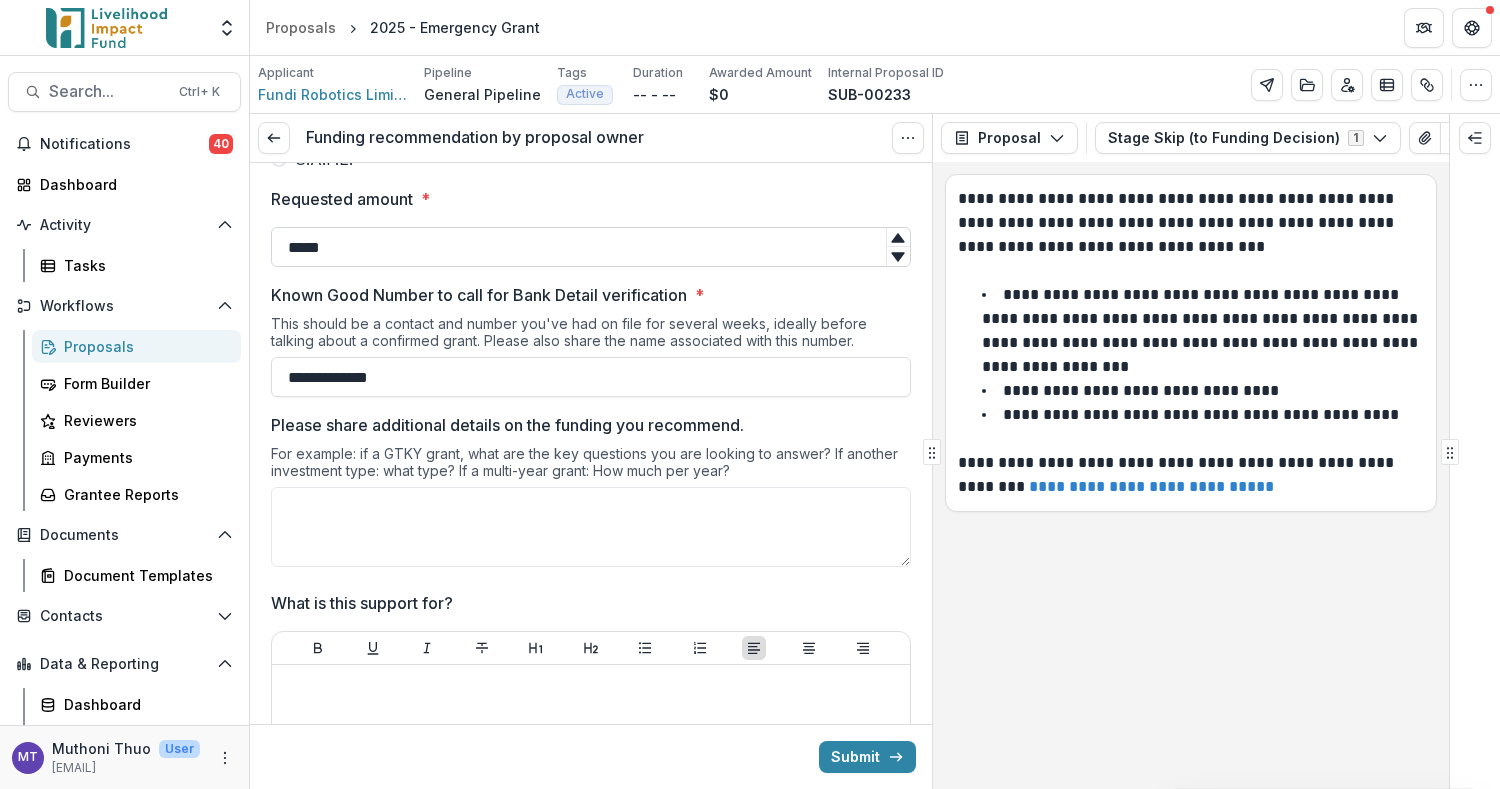 click on "*****" at bounding box center [591, 247] 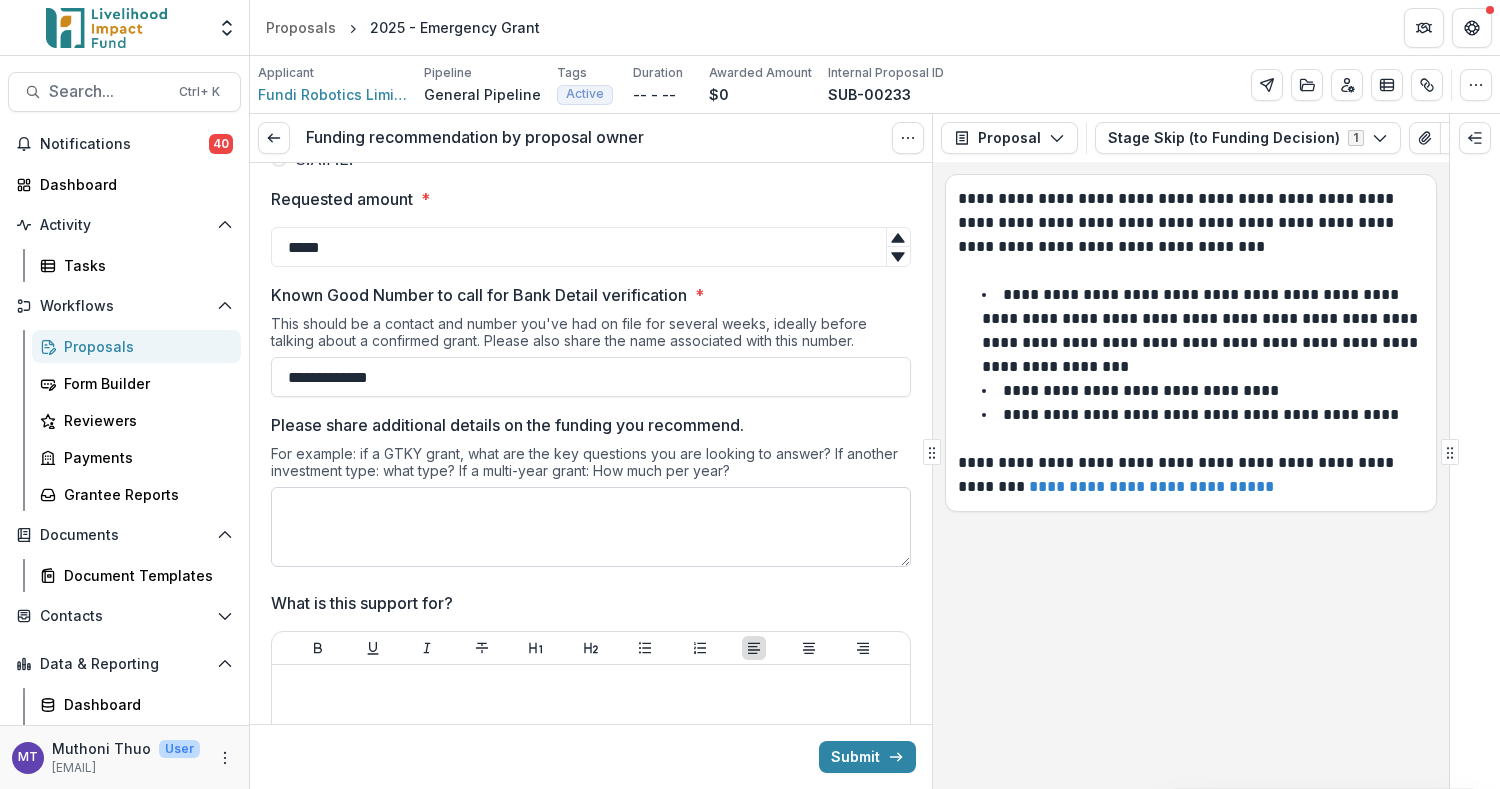 click on "Please share additional details on the funding you recommend." at bounding box center [591, 527] 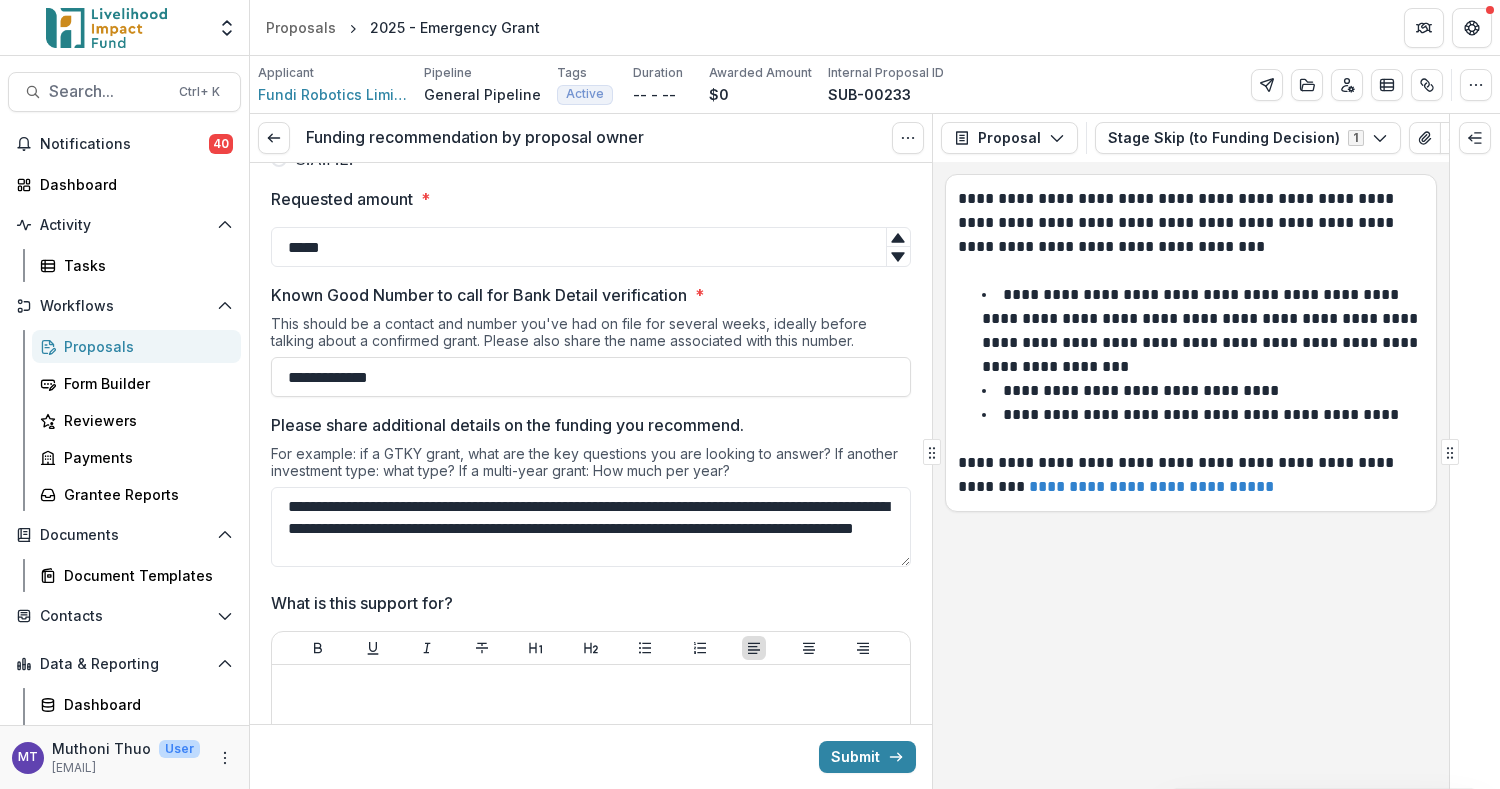 type on "**********" 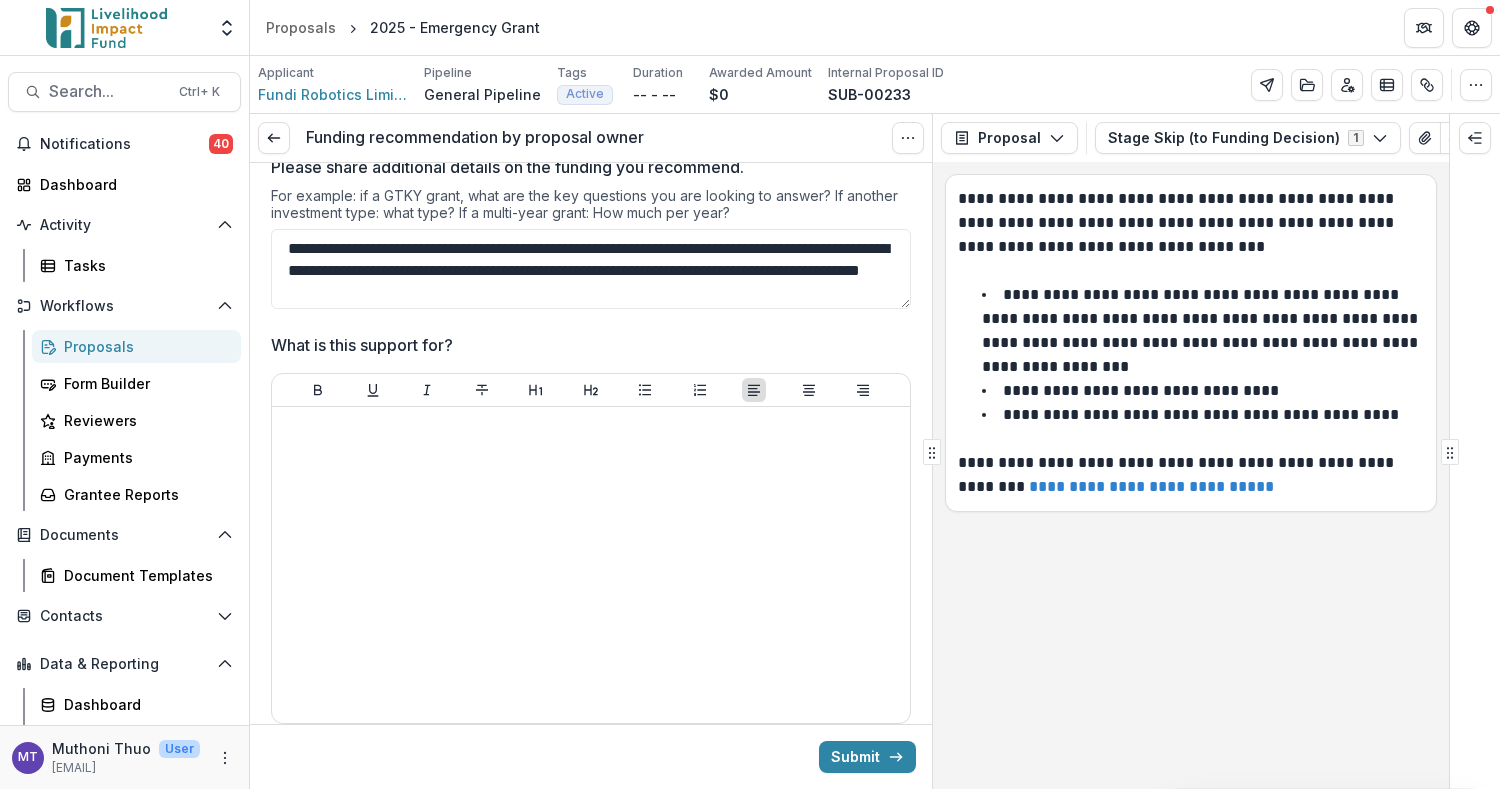 scroll, scrollTop: 1091, scrollLeft: 0, axis: vertical 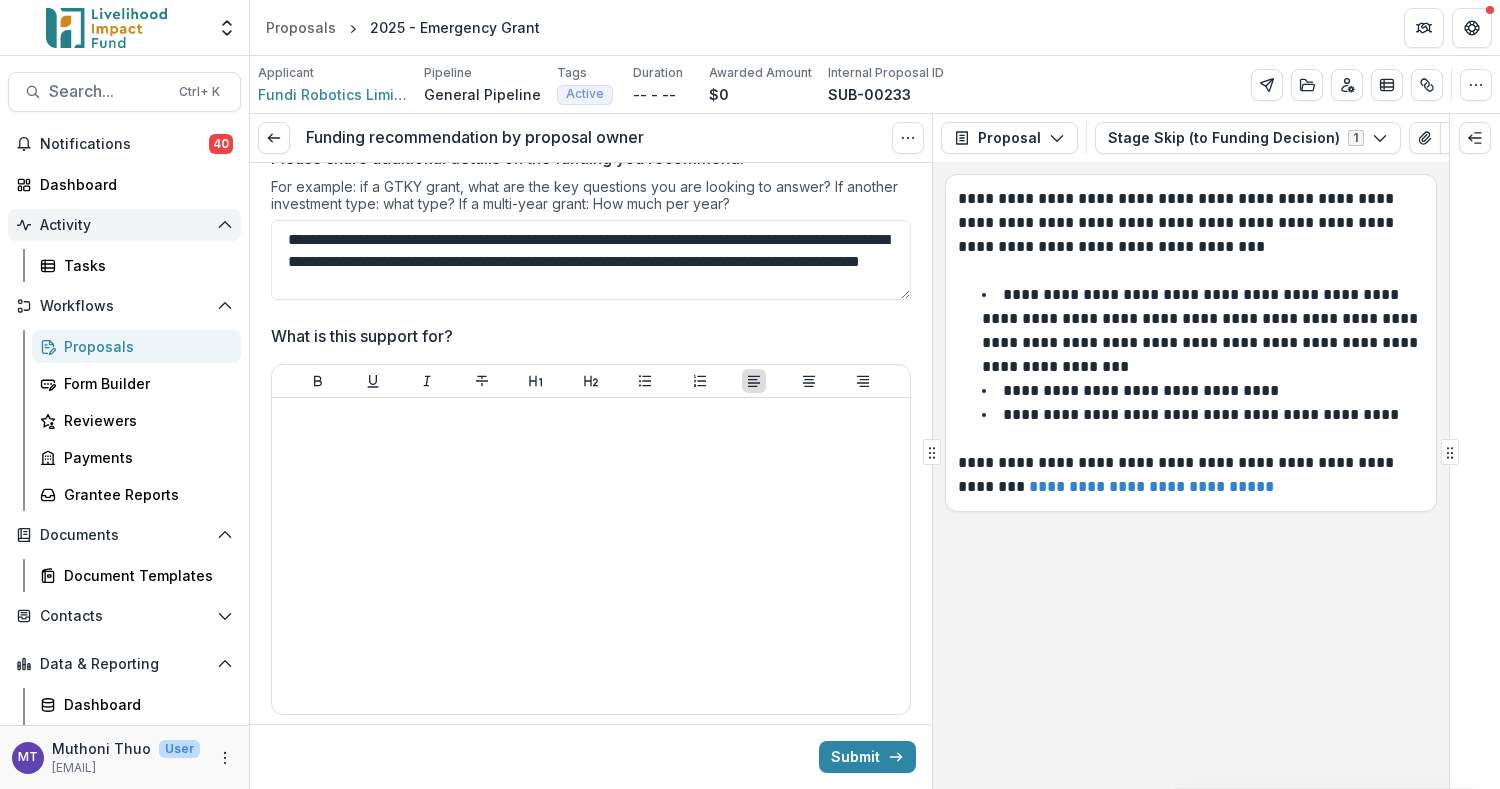 drag, startPoint x: 638, startPoint y: 287, endPoint x: 194, endPoint y: 228, distance: 447.9029 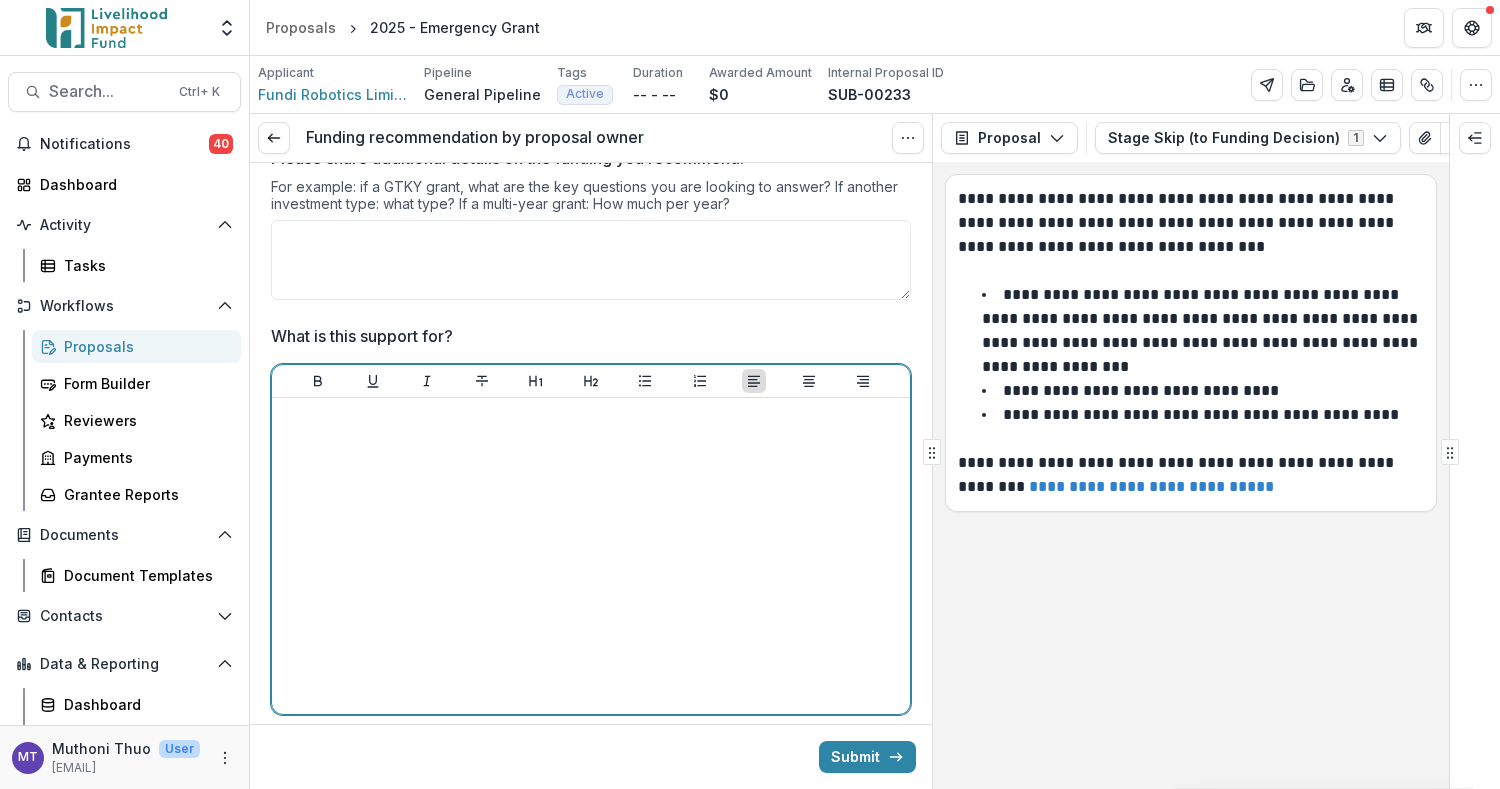click at bounding box center (591, 556) 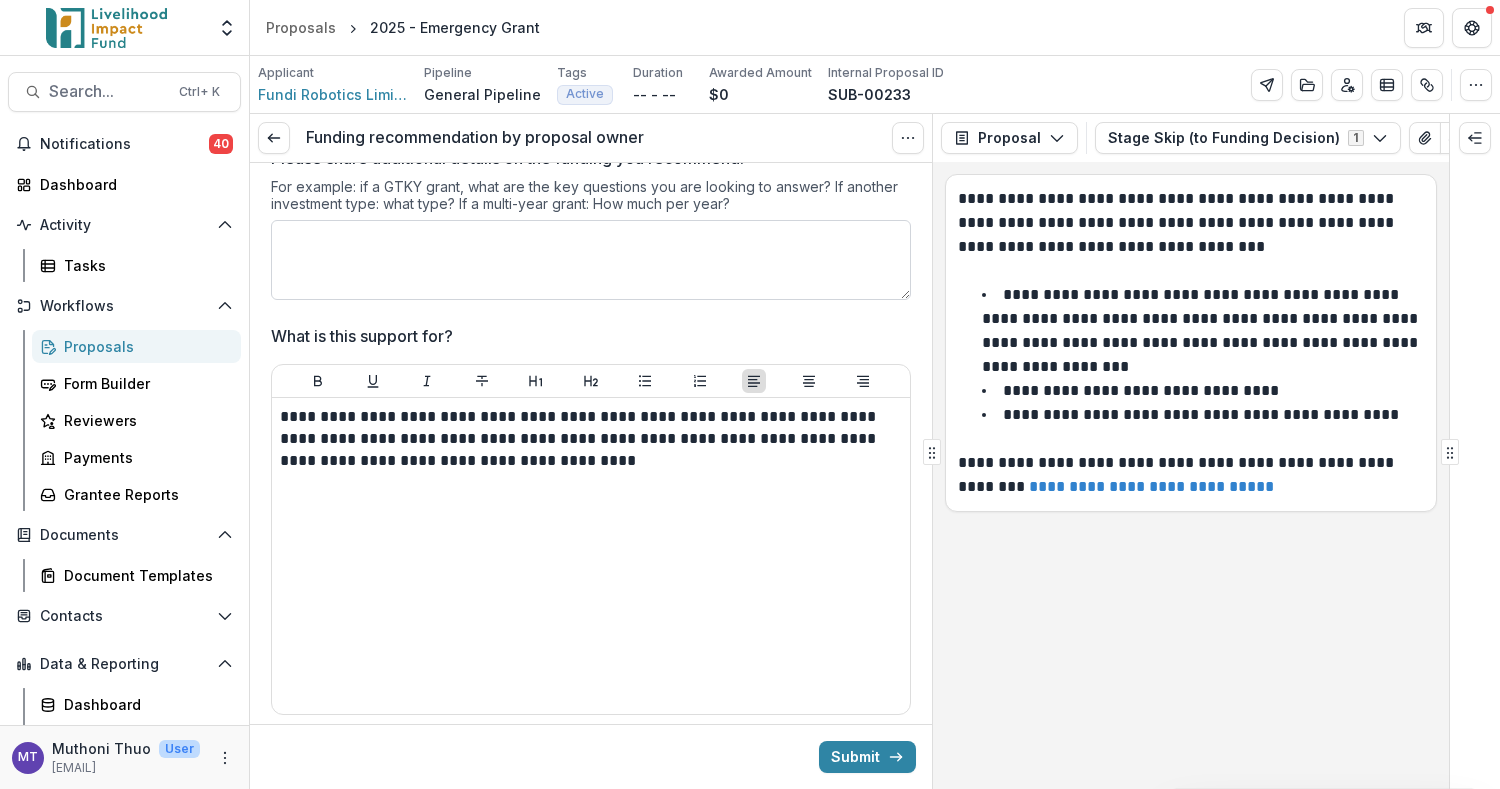 click on "Please share additional details on the funding you recommend." at bounding box center (591, 260) 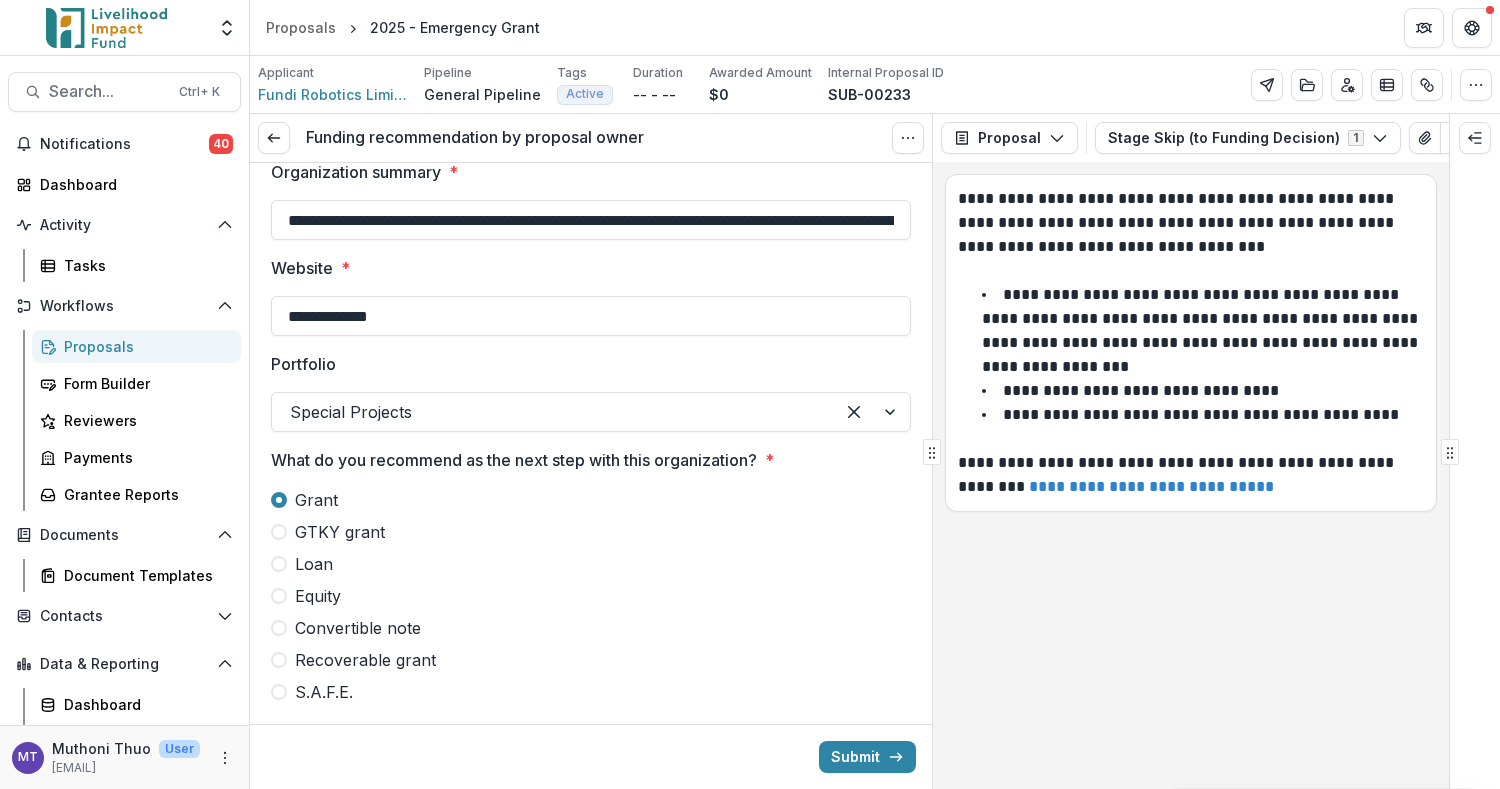 scroll, scrollTop: 291, scrollLeft: 0, axis: vertical 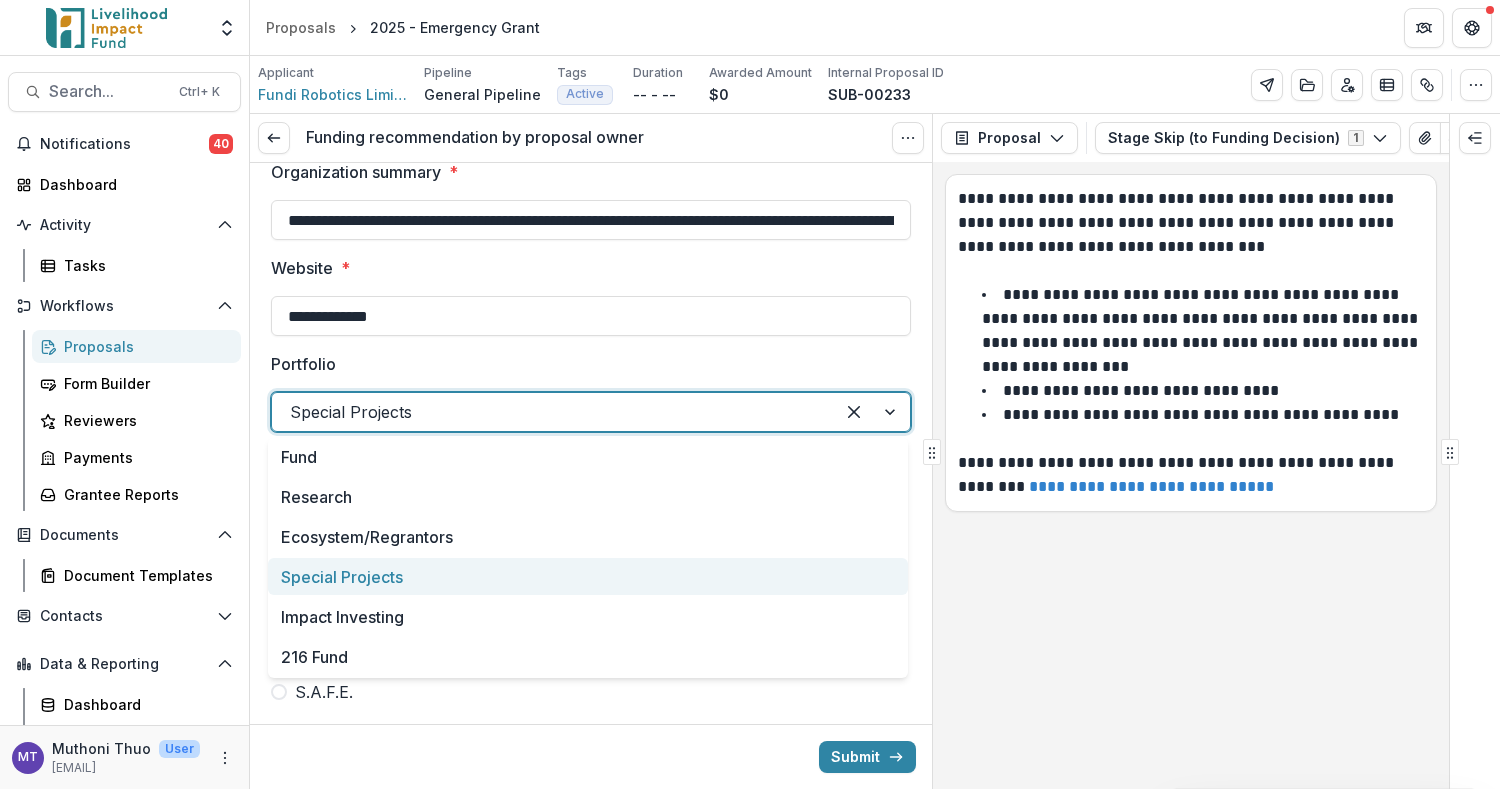 click at bounding box center (553, 412) 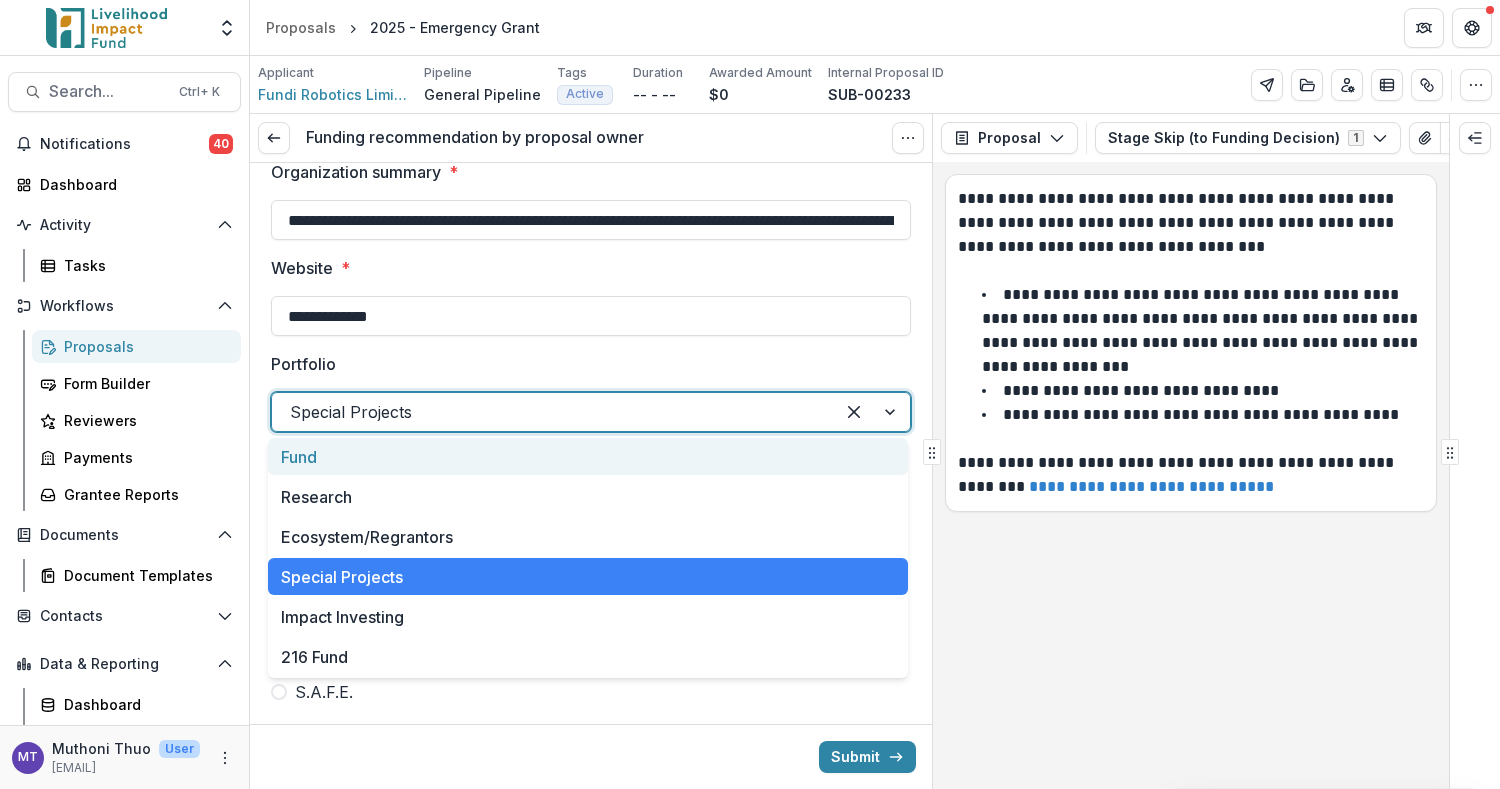 click on "Fund" at bounding box center [588, 456] 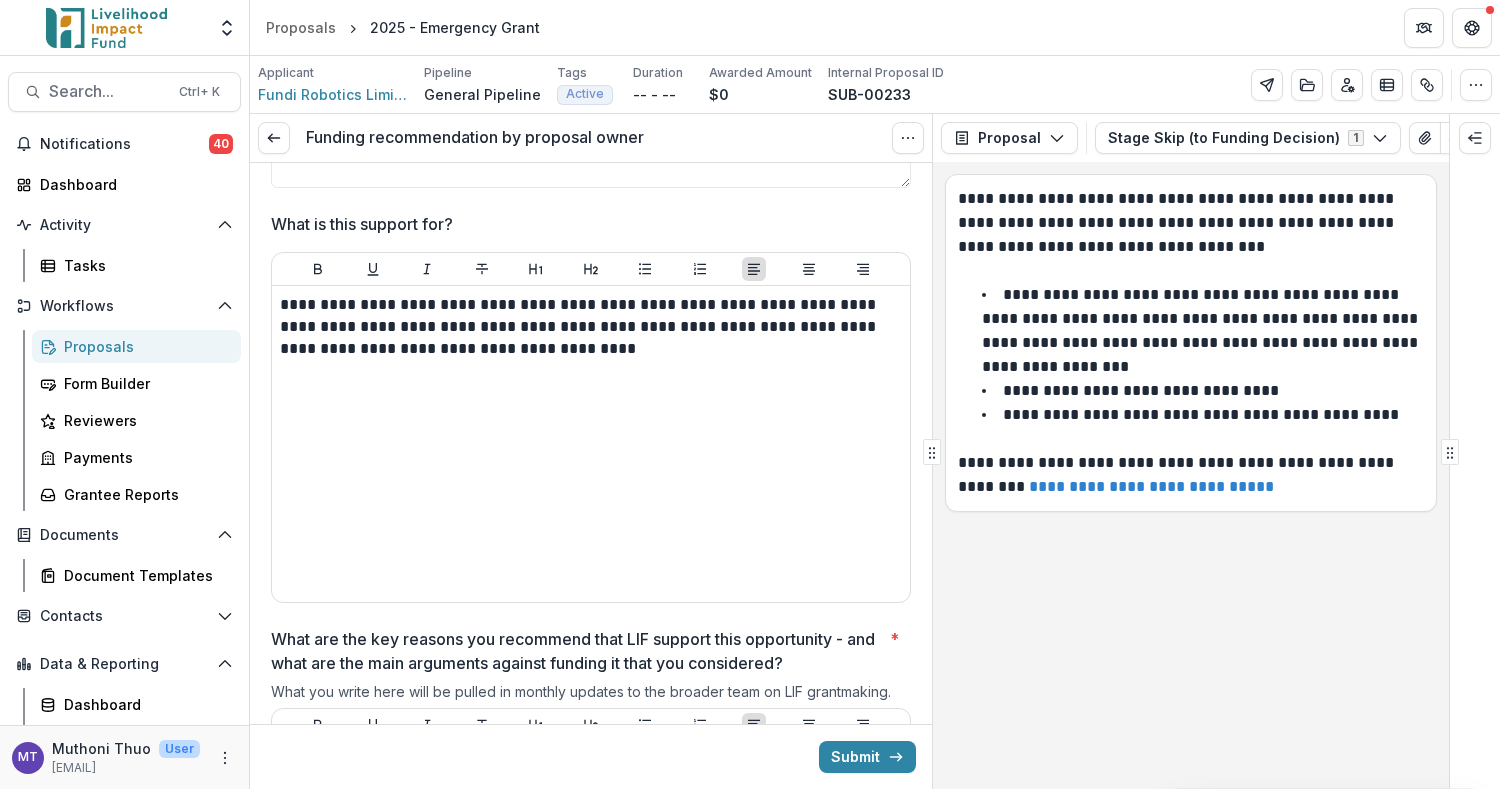 scroll, scrollTop: 1224, scrollLeft: 0, axis: vertical 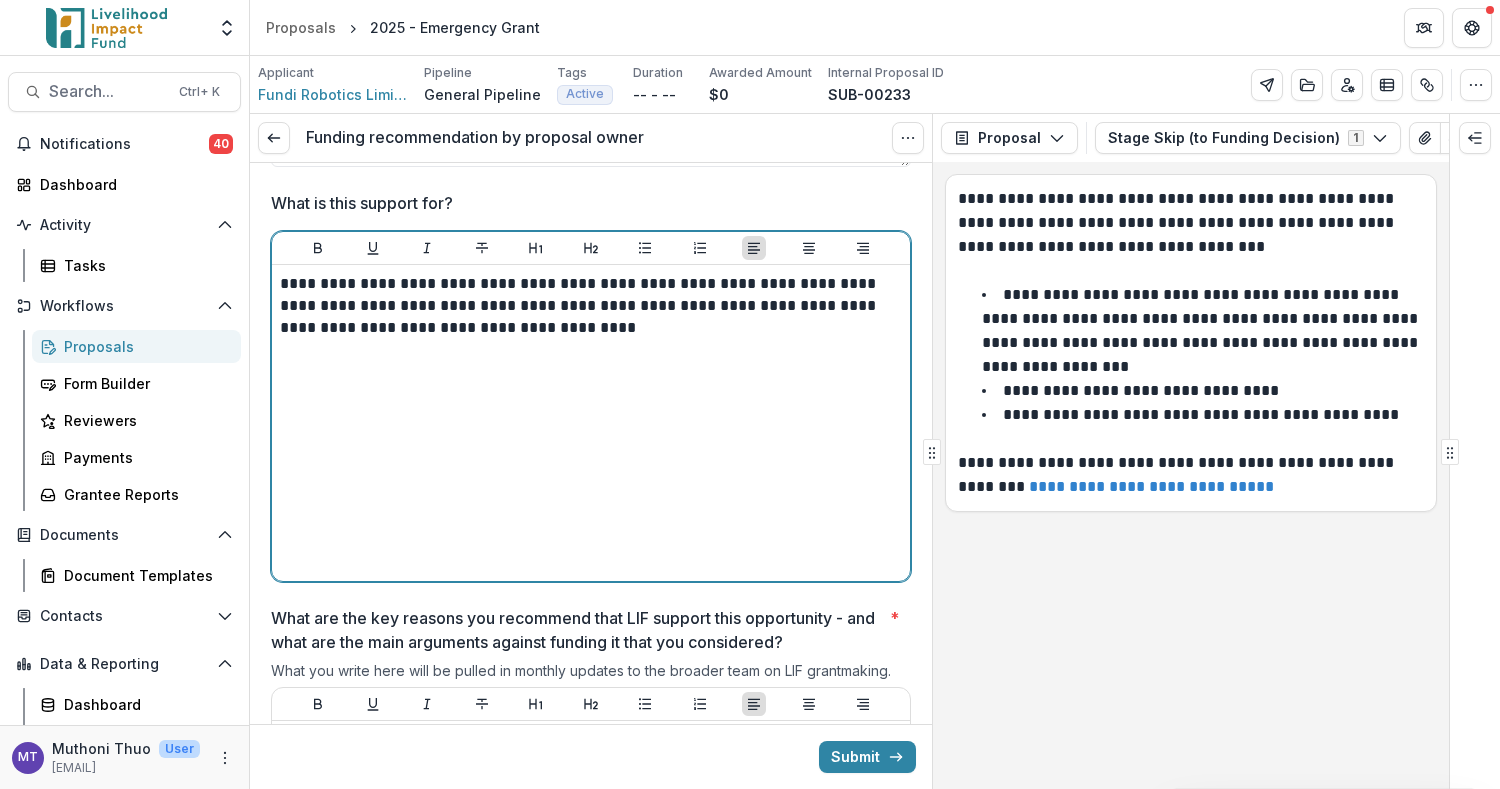 click on "**********" at bounding box center (591, 306) 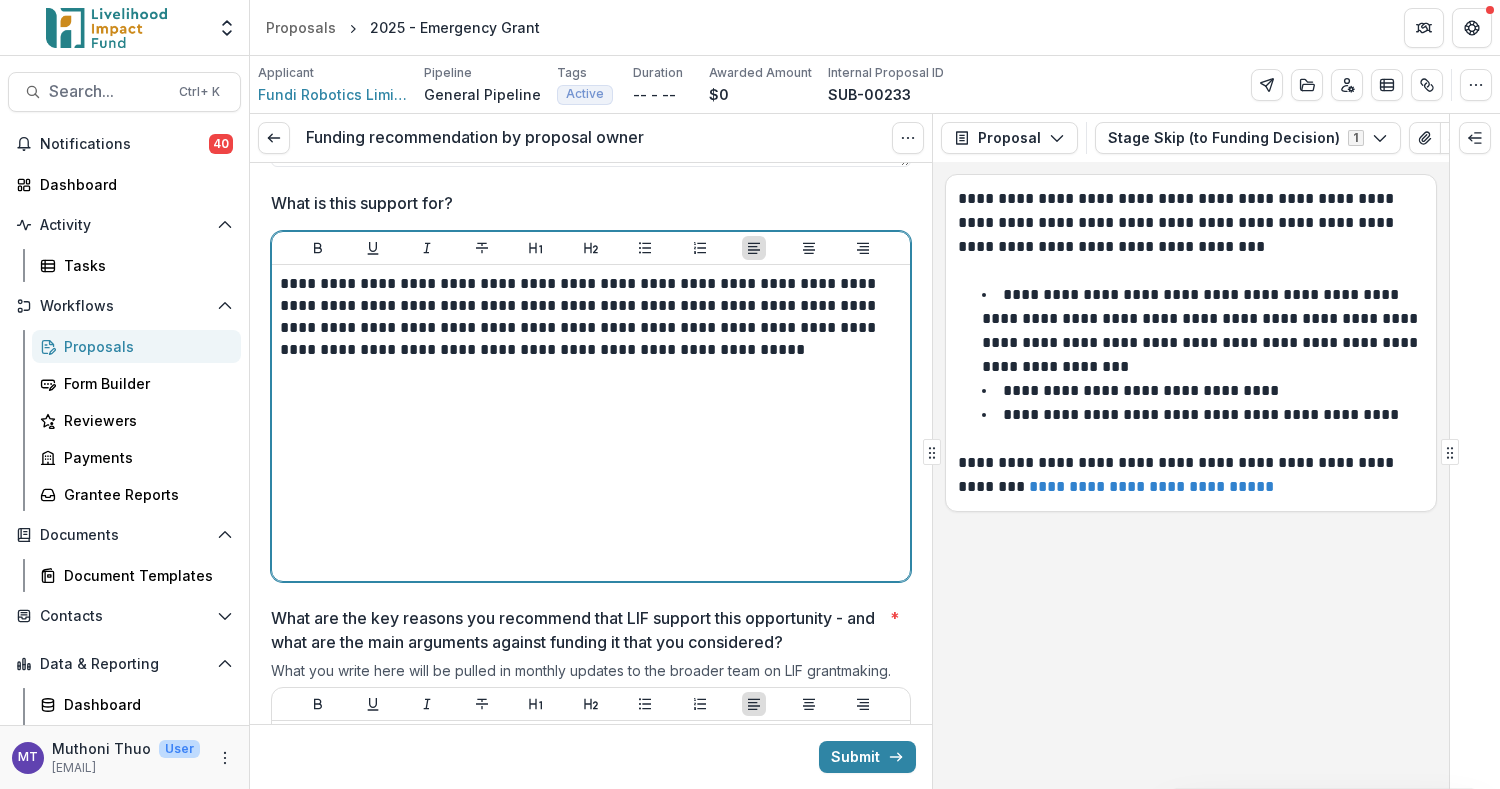 click on "**********" at bounding box center (591, 317) 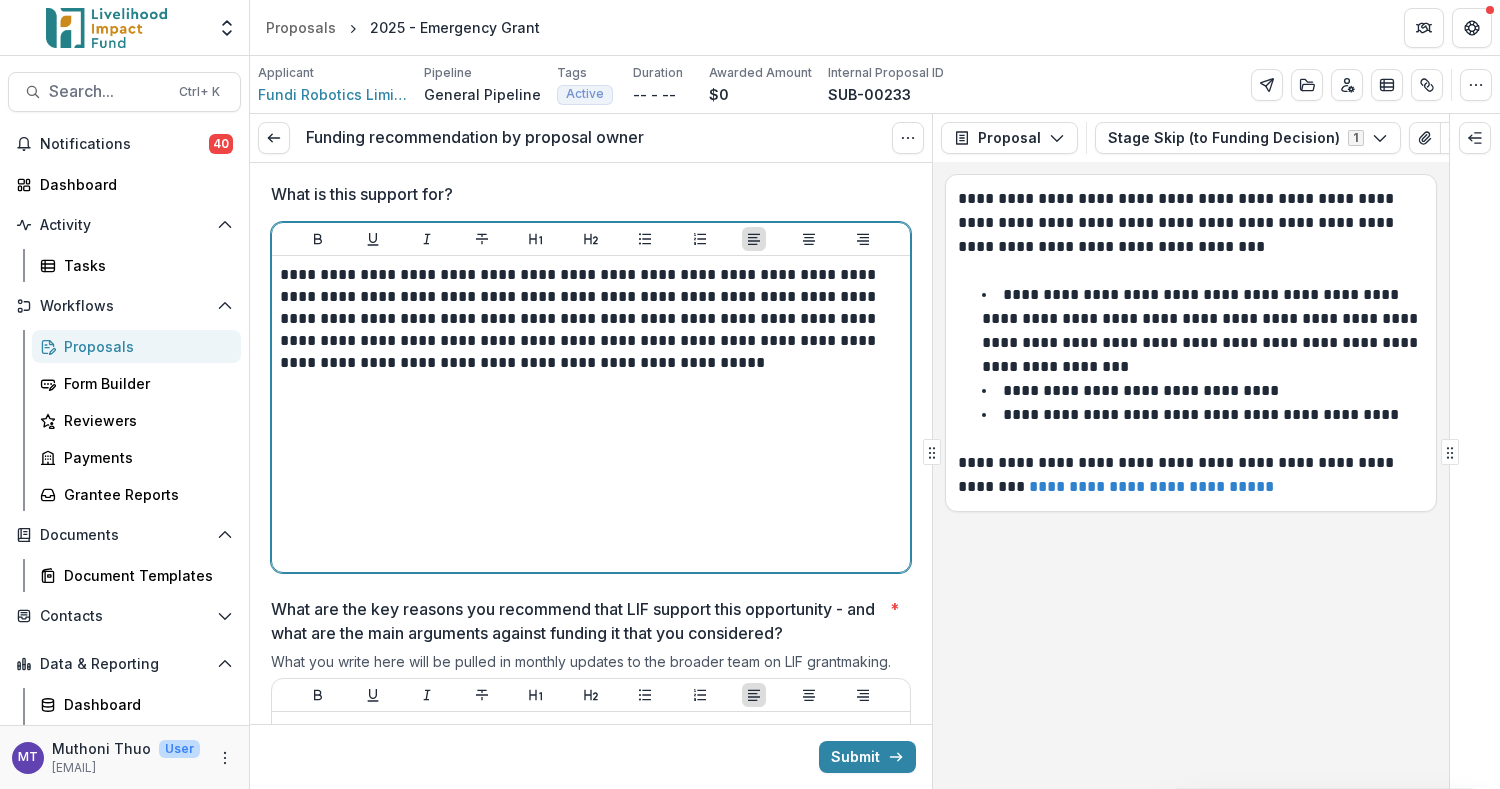 scroll, scrollTop: 1224, scrollLeft: 0, axis: vertical 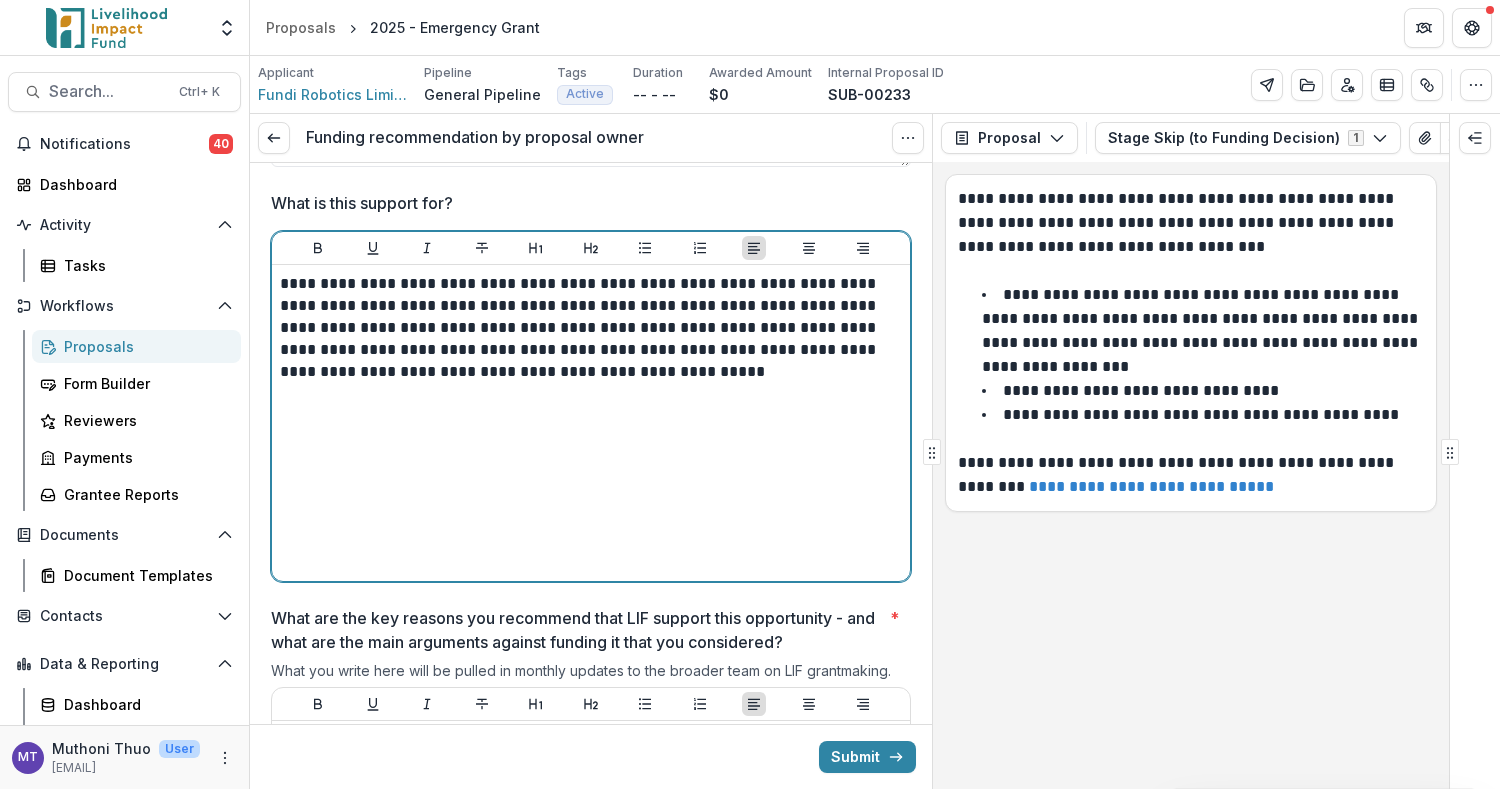 click on "**********" at bounding box center [591, 328] 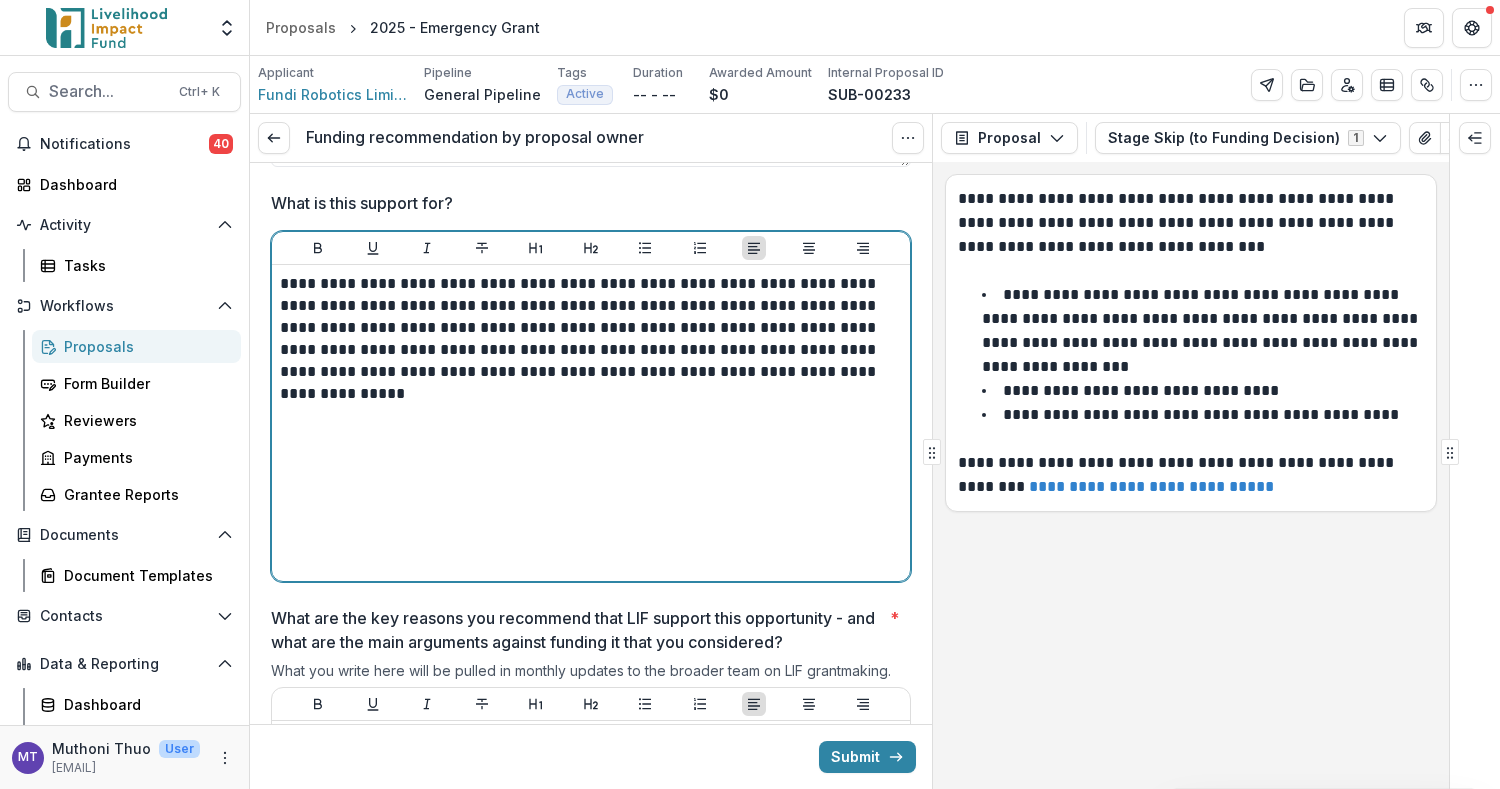 click on "**********" at bounding box center [591, 328] 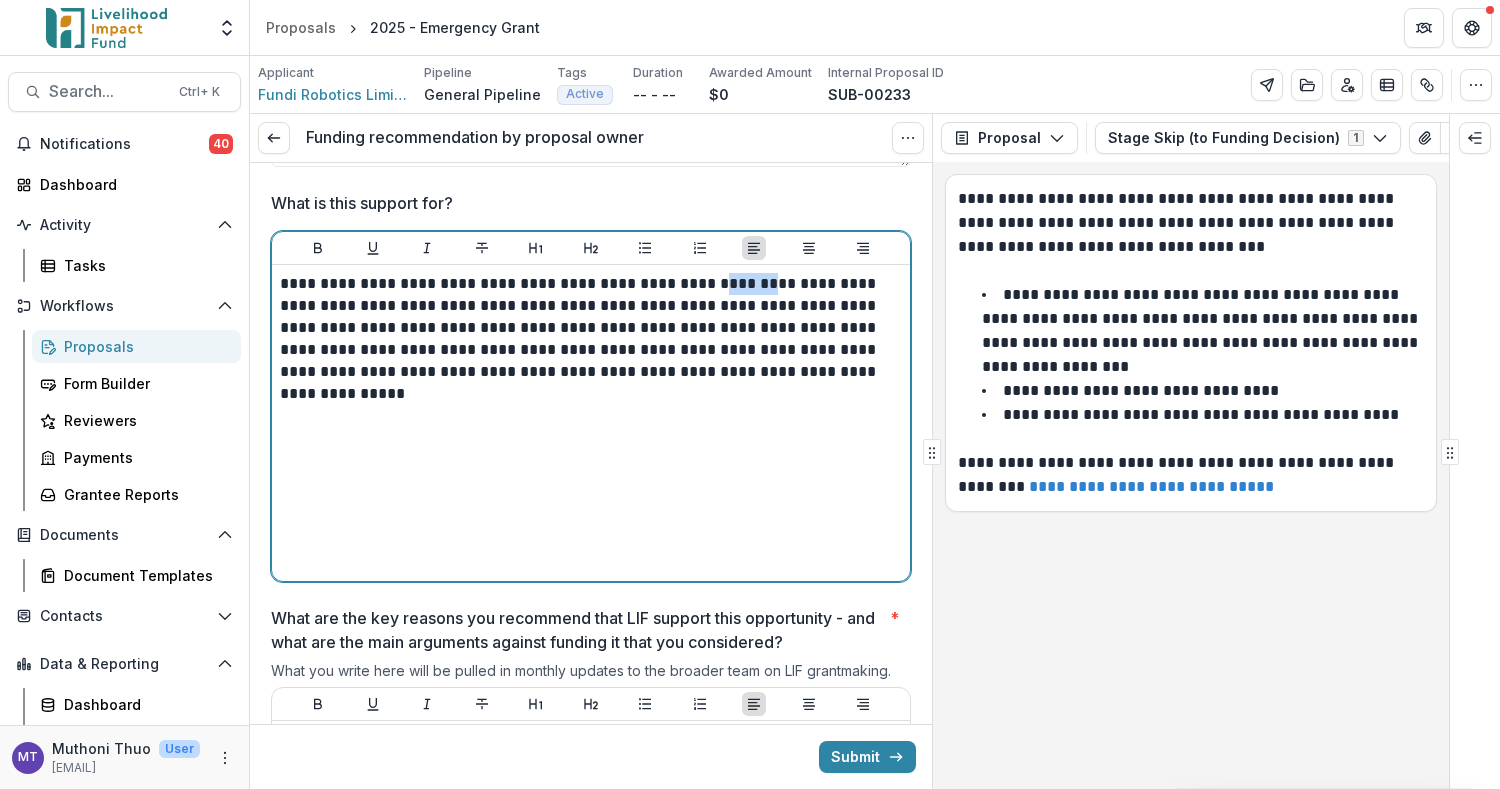 click on "**********" at bounding box center (591, 328) 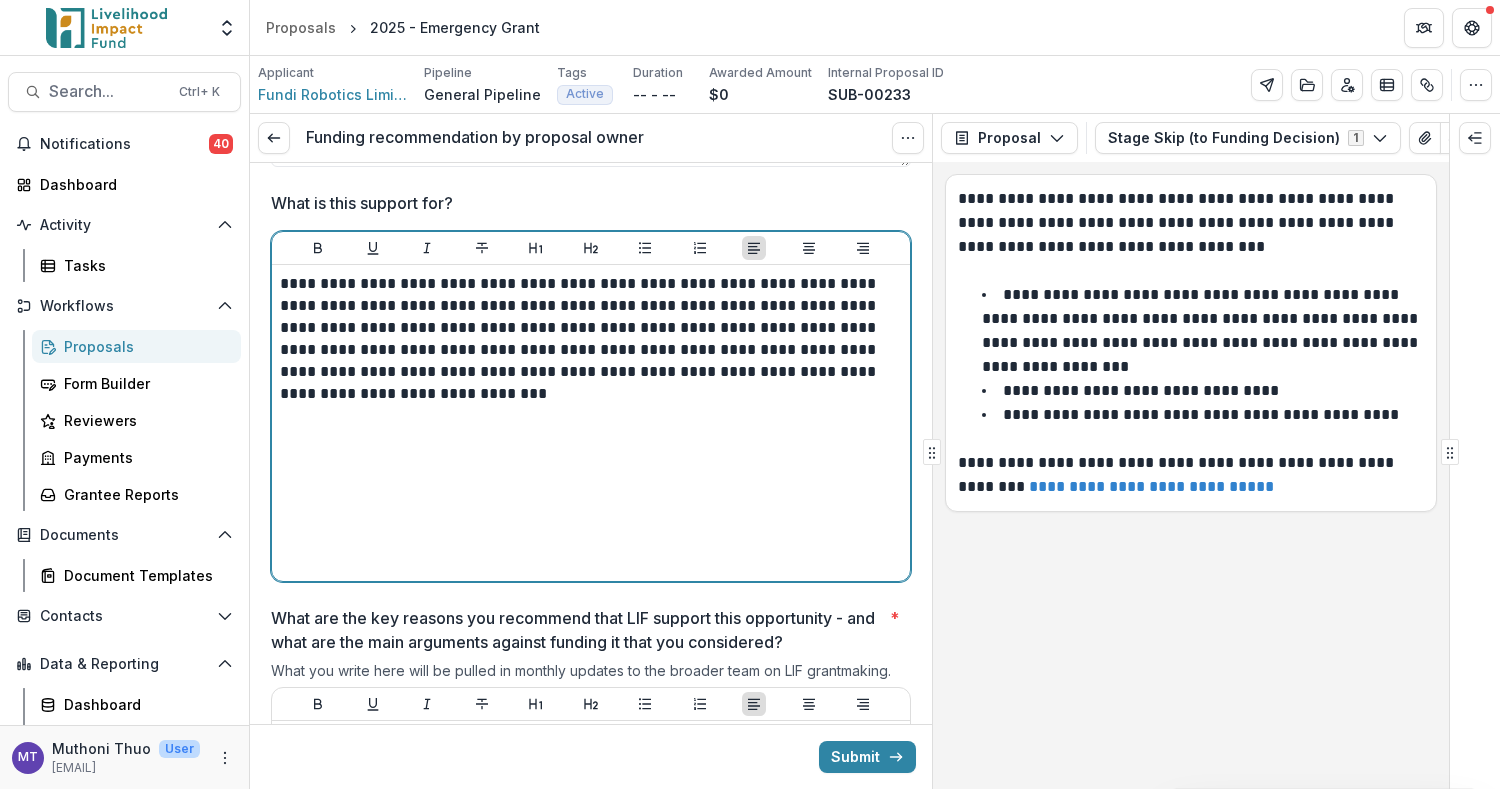 click on "**********" at bounding box center (591, 339) 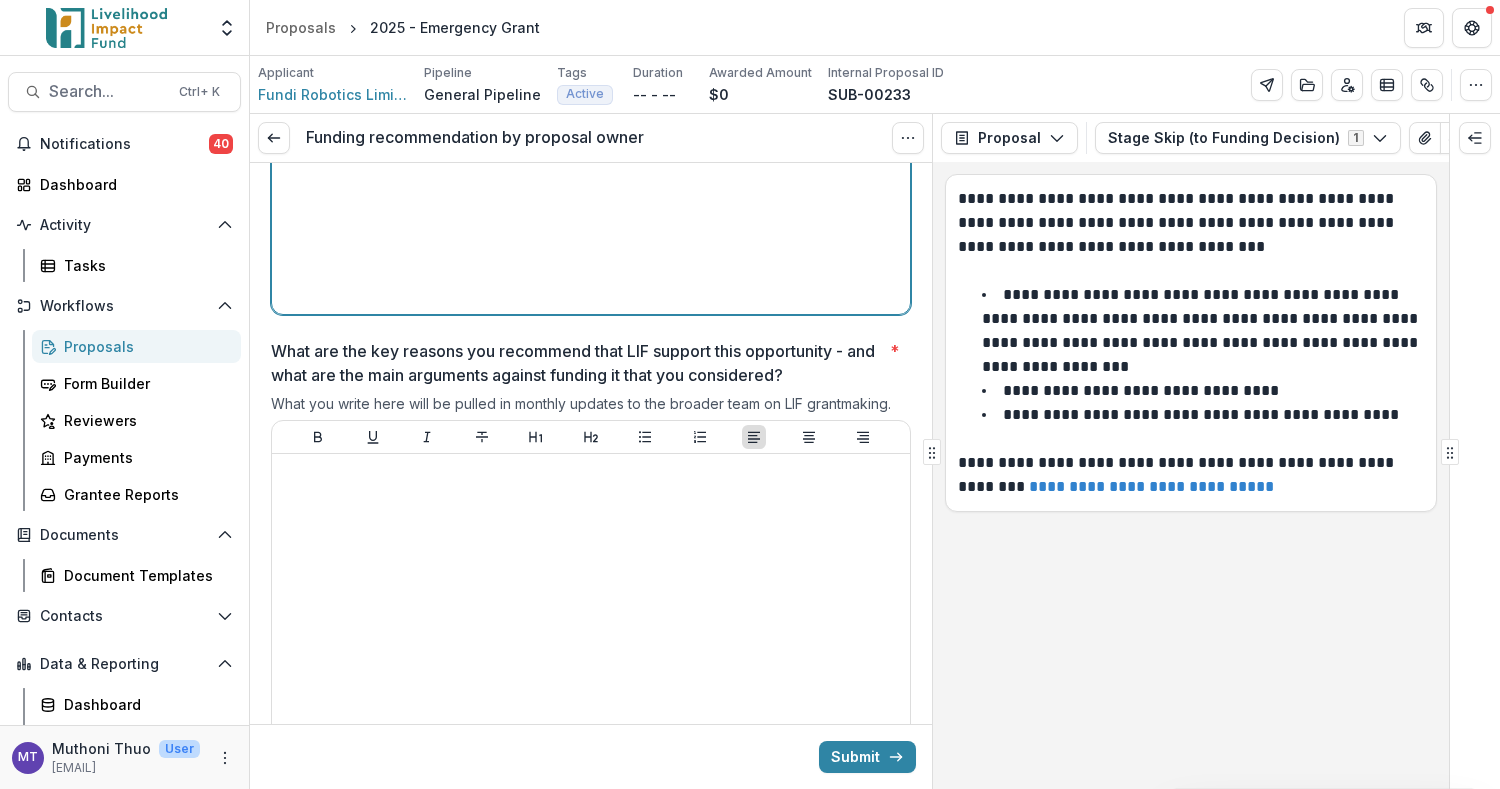 scroll, scrollTop: 1624, scrollLeft: 0, axis: vertical 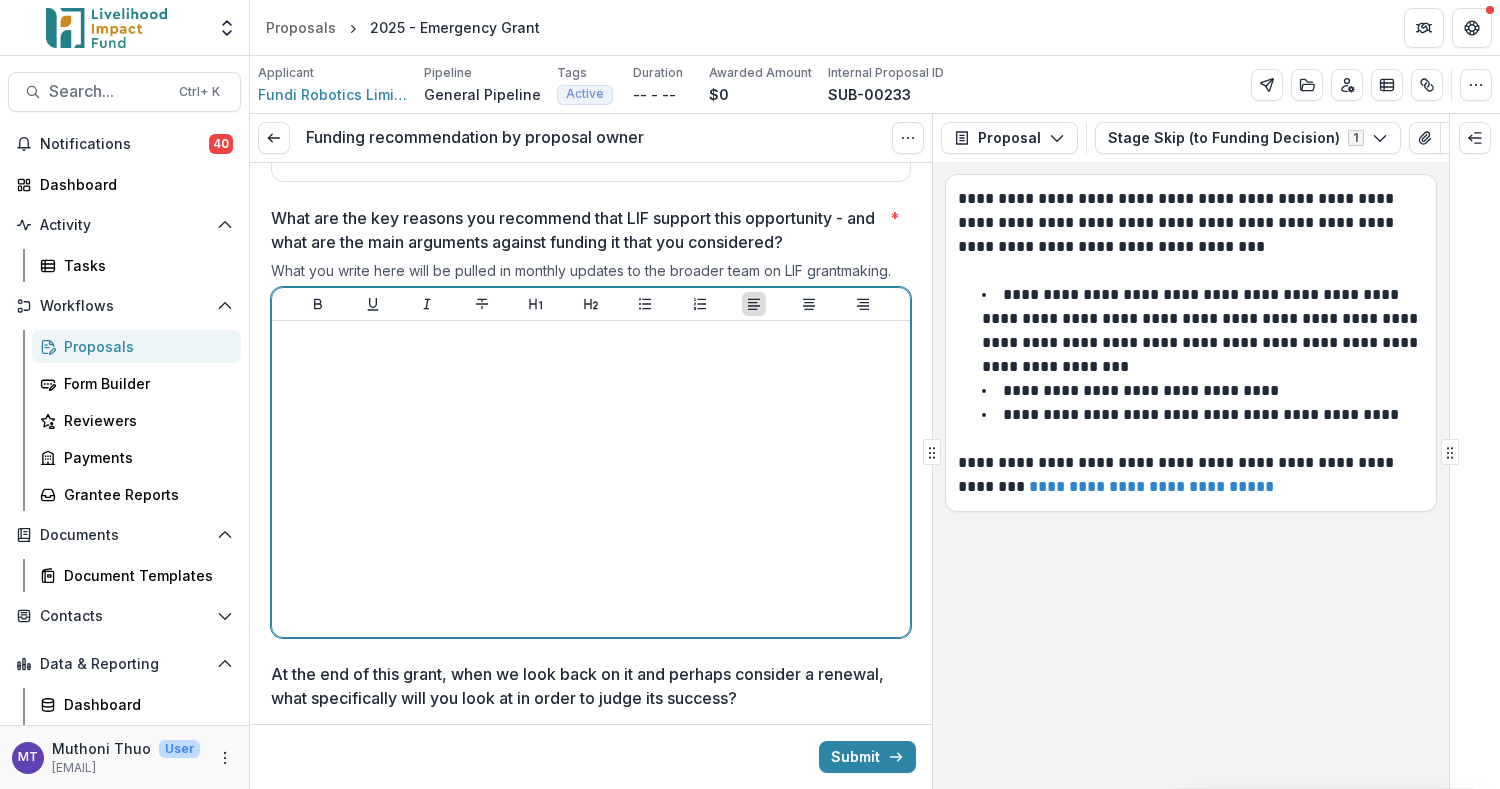 click at bounding box center [591, 479] 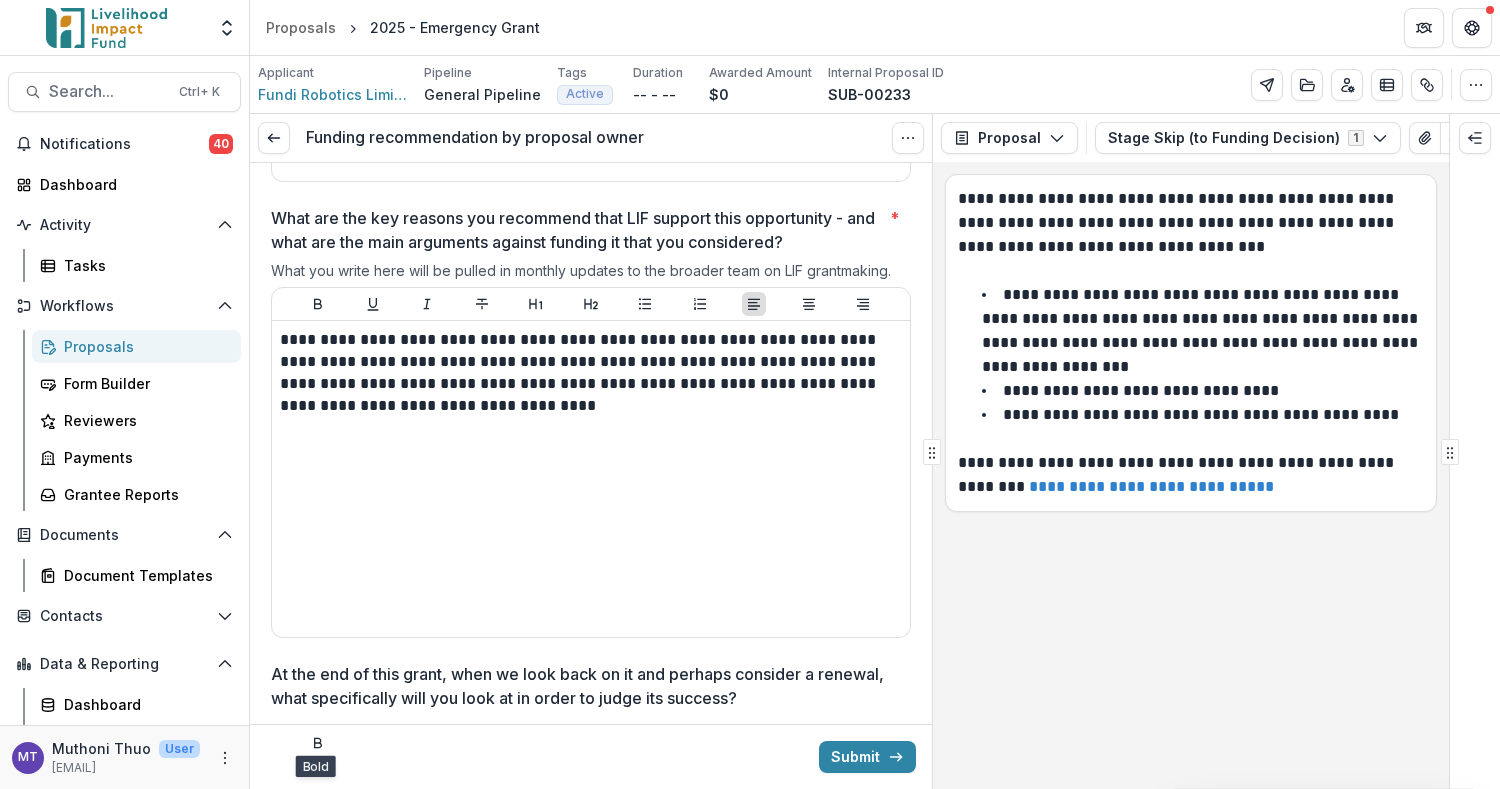 type 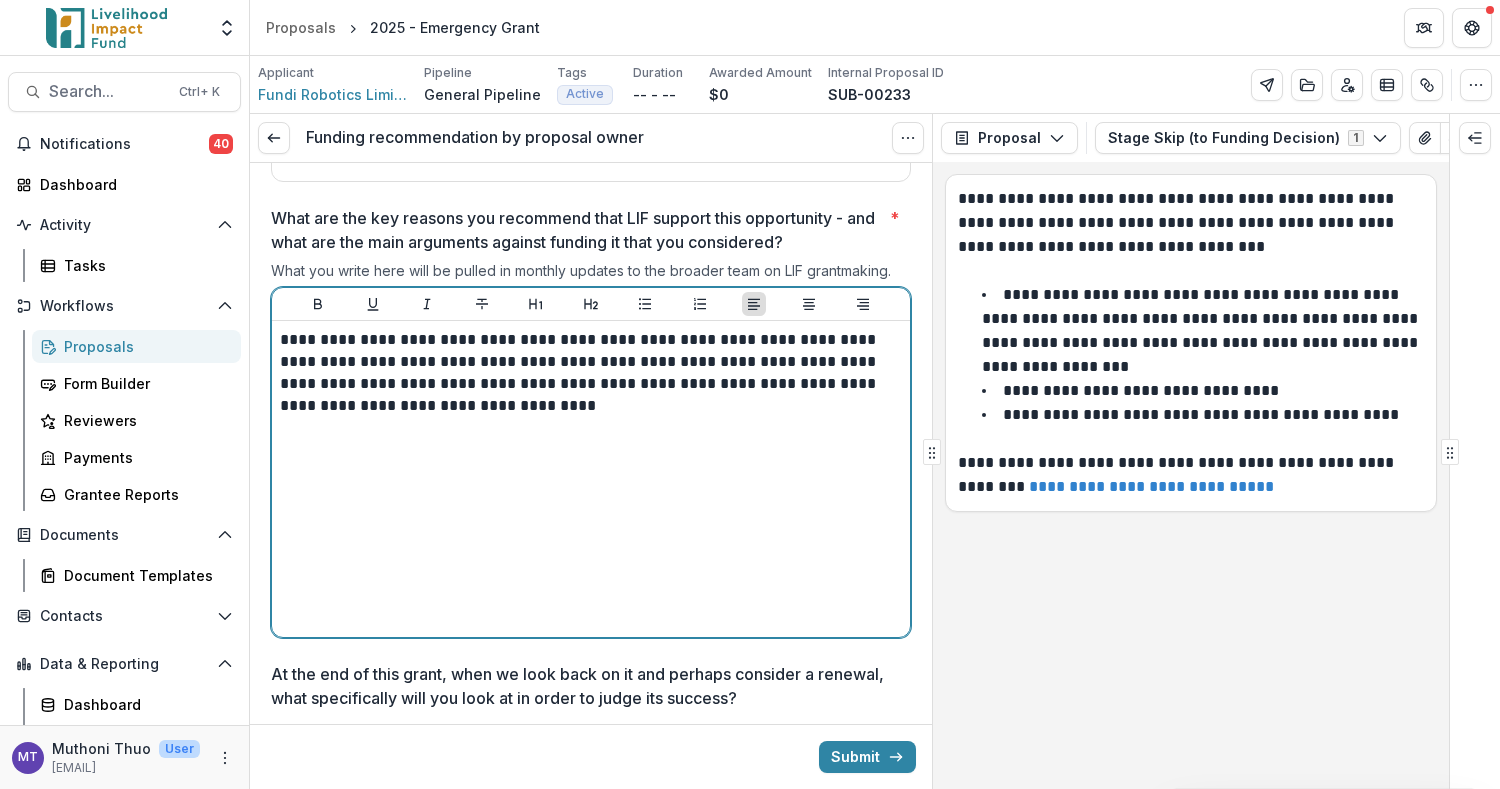 click on "**********" at bounding box center (591, 373) 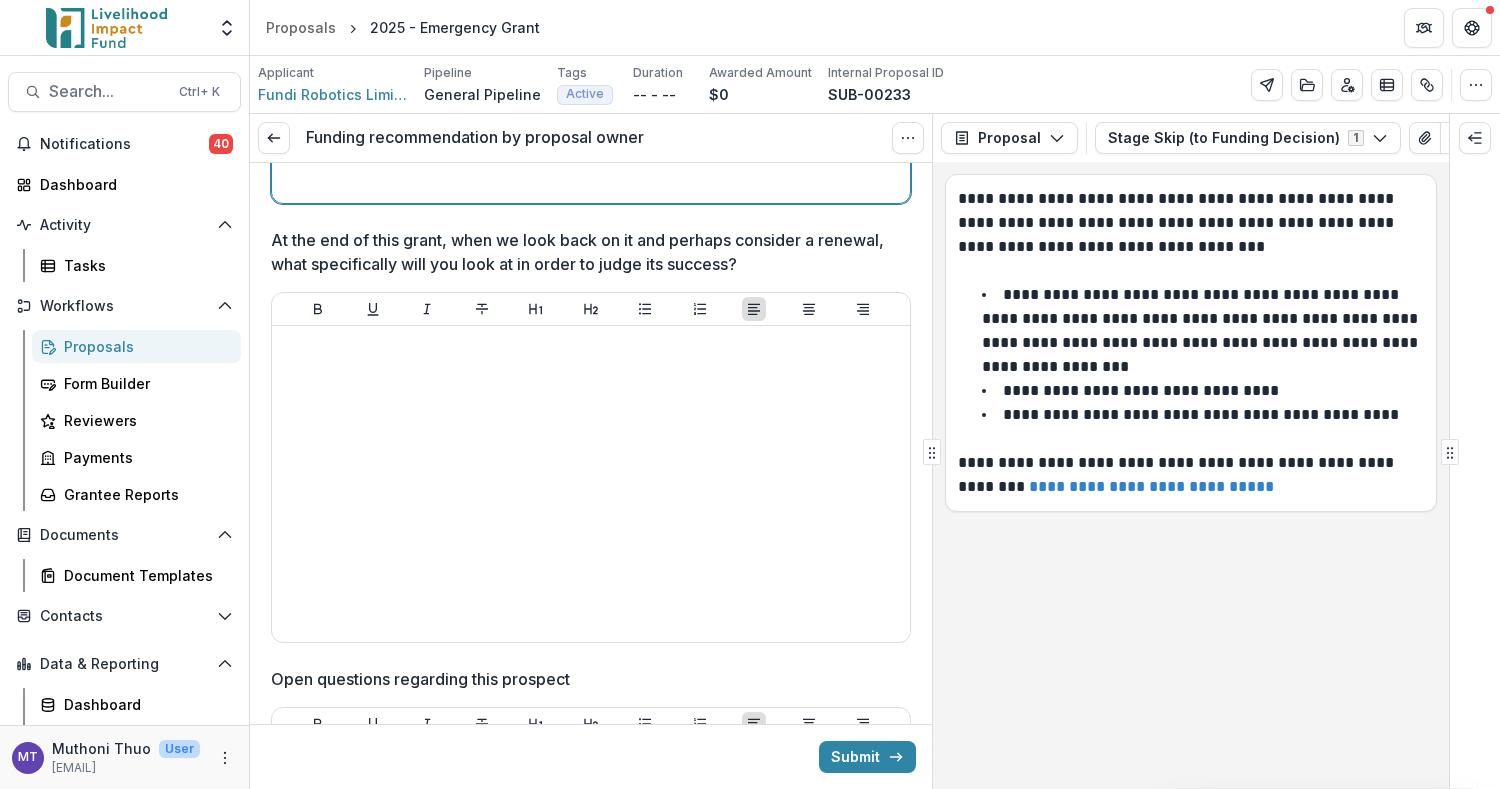 scroll, scrollTop: 2024, scrollLeft: 0, axis: vertical 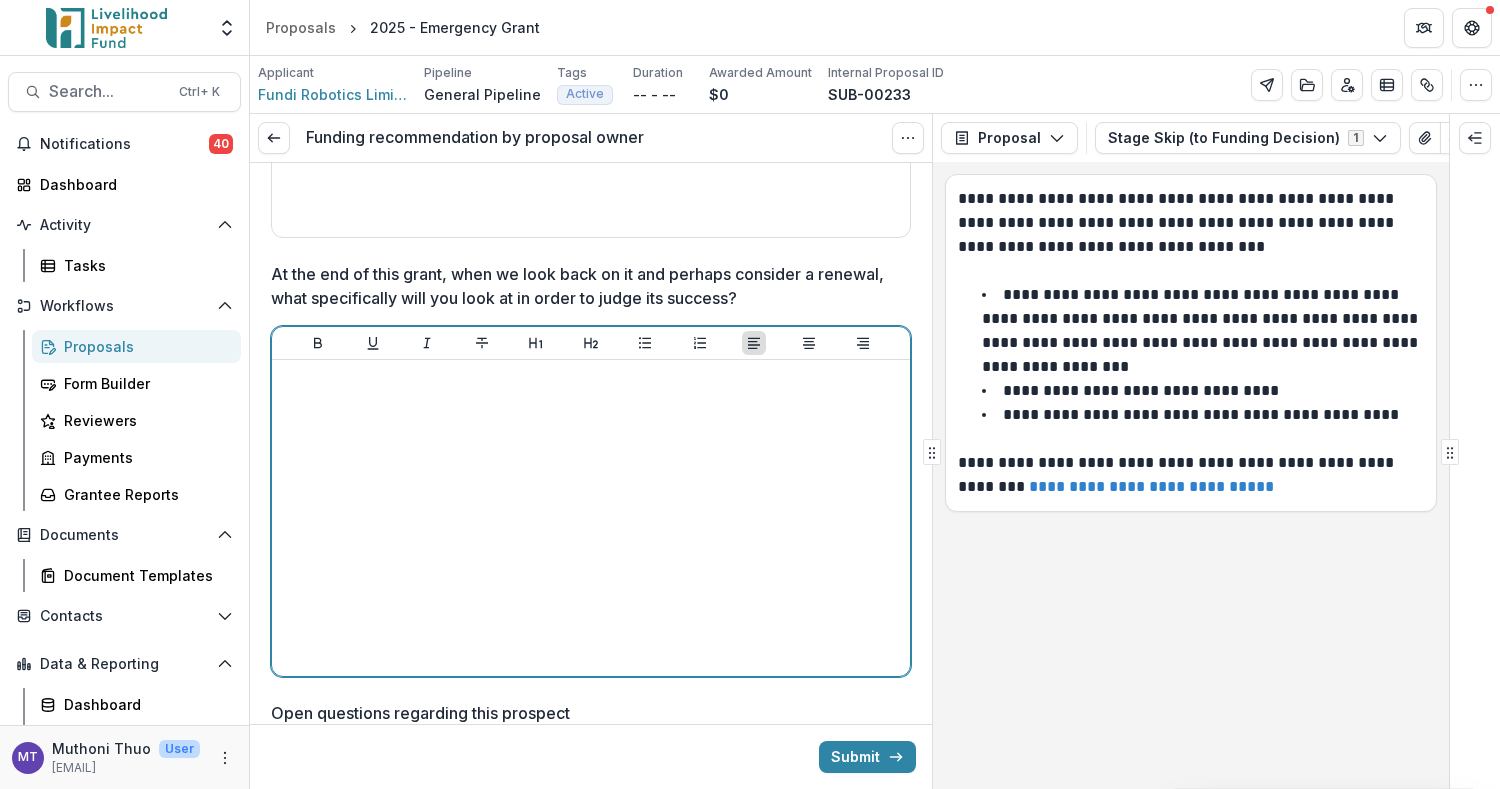 click at bounding box center (591, 518) 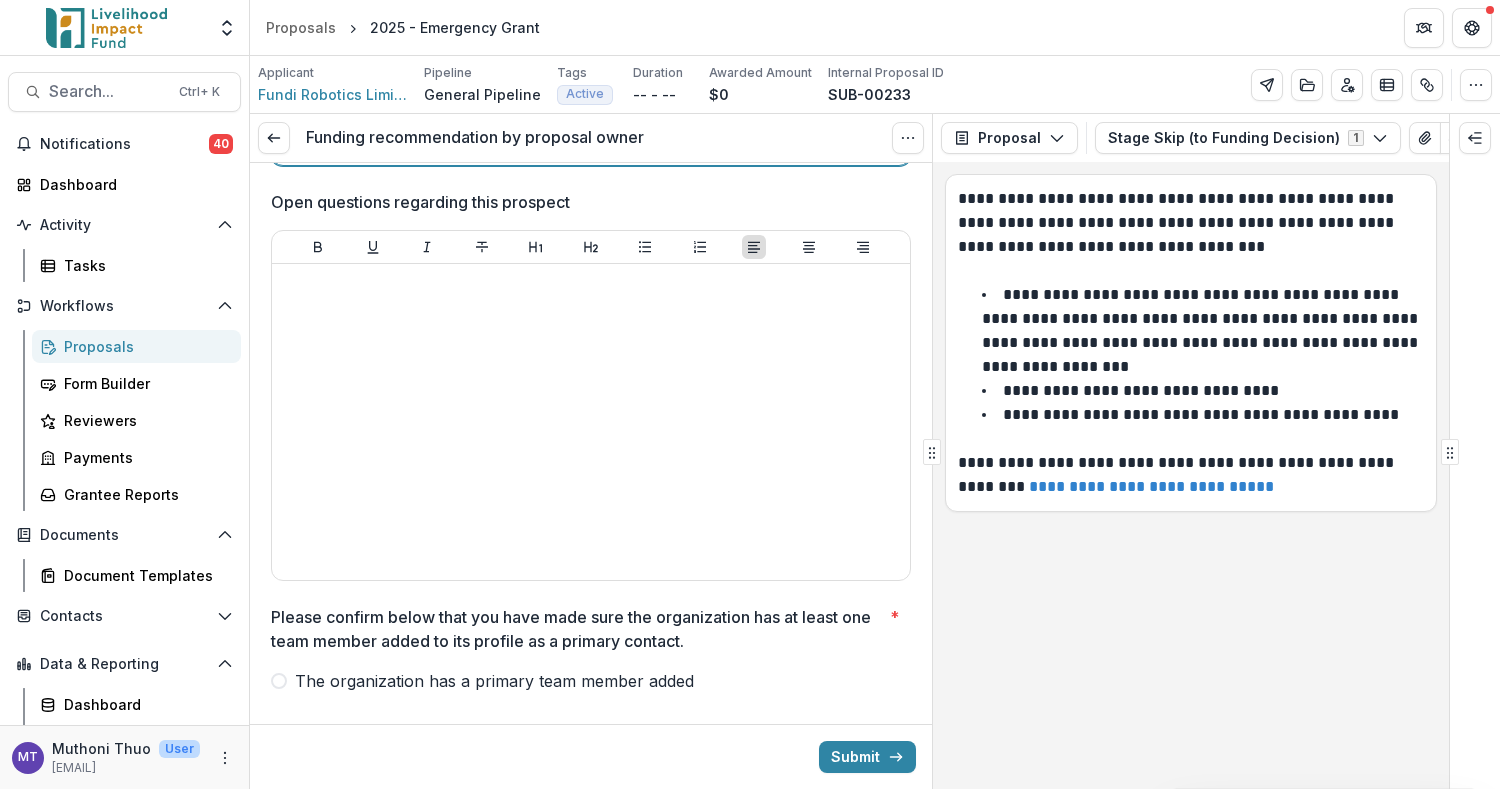 scroll, scrollTop: 2557, scrollLeft: 0, axis: vertical 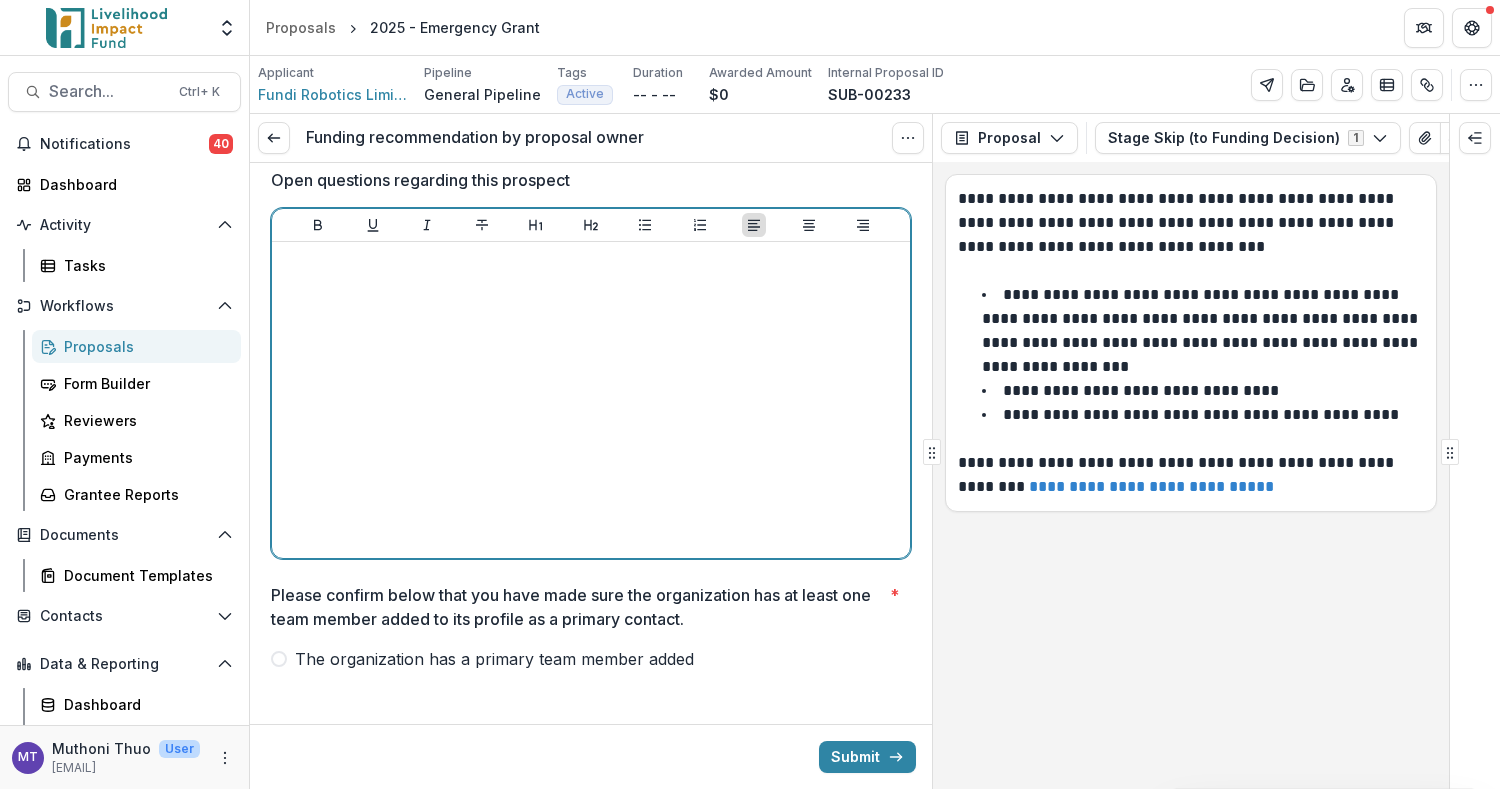 click at bounding box center (591, 400) 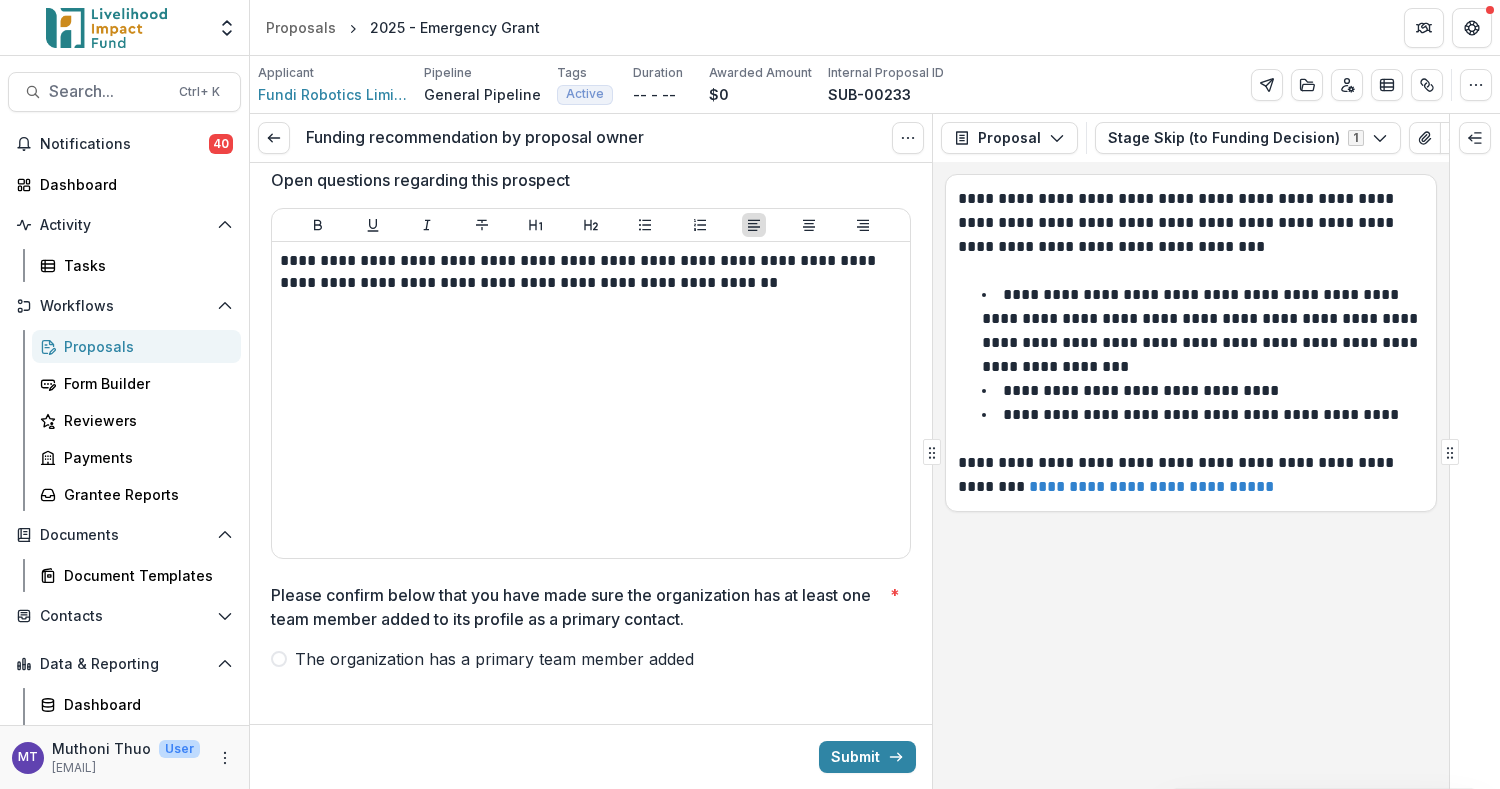 click at bounding box center [279, 659] 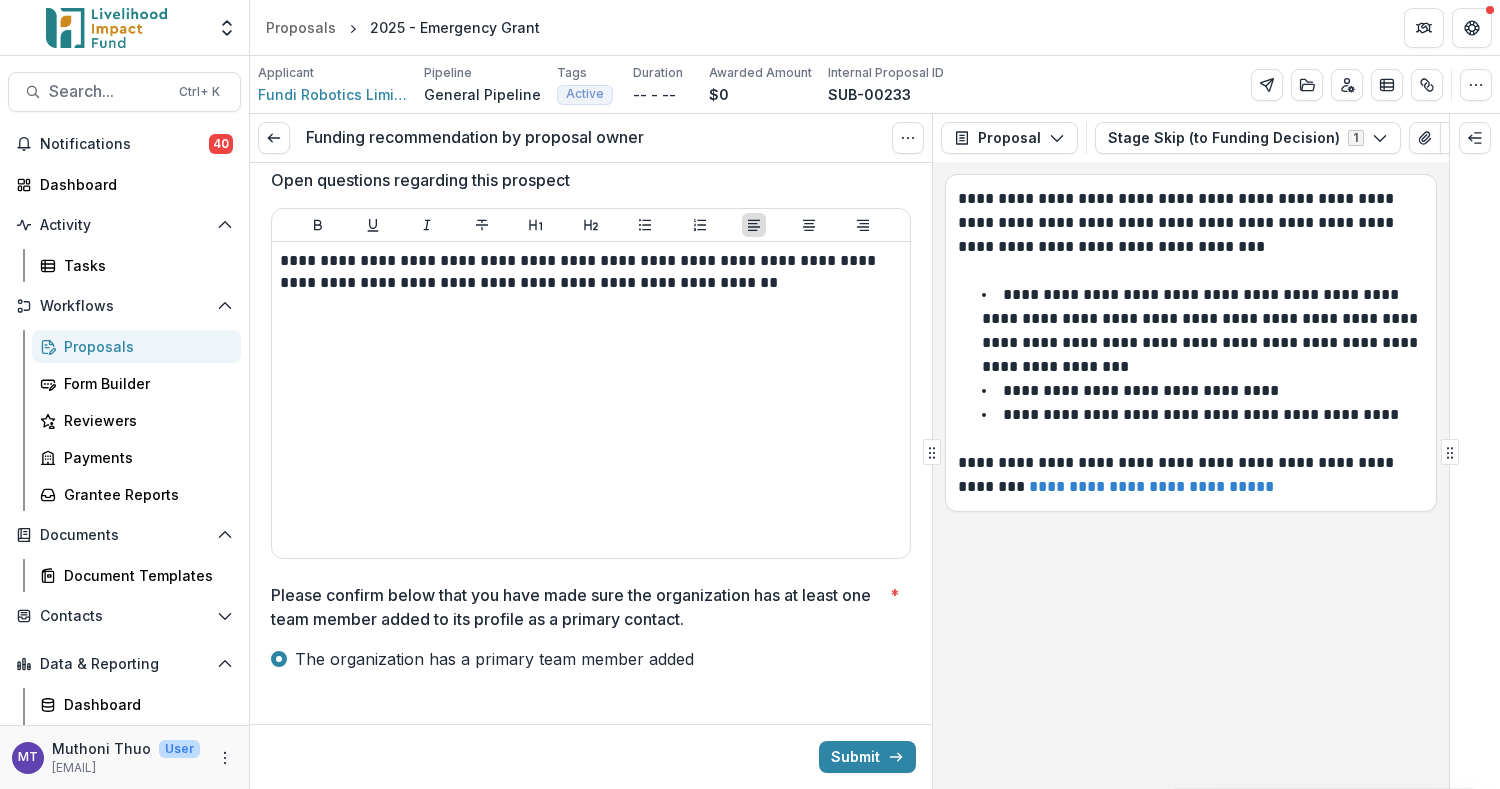 scroll, scrollTop: 2424, scrollLeft: 0, axis: vertical 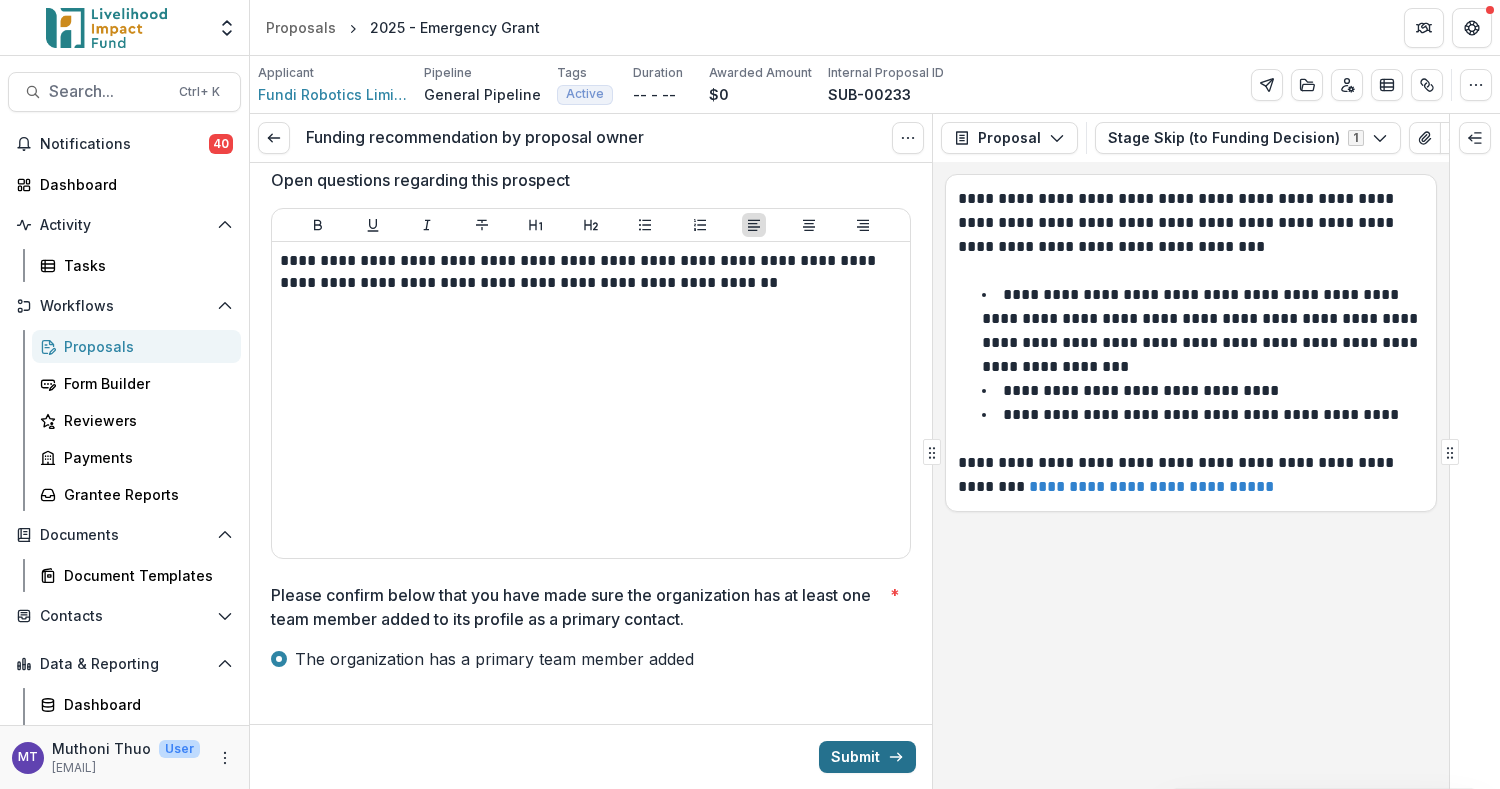click 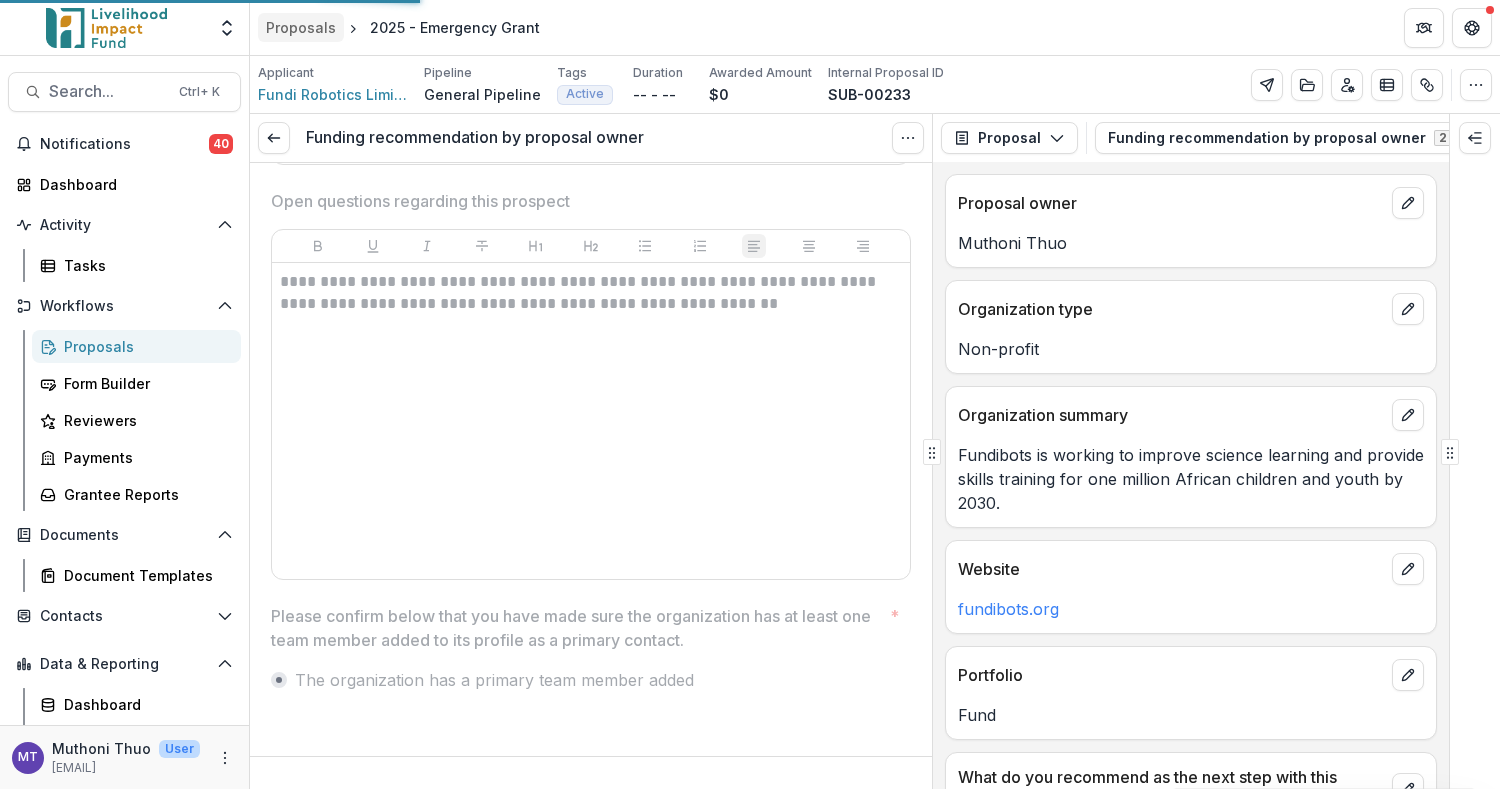 scroll, scrollTop: 2526, scrollLeft: 0, axis: vertical 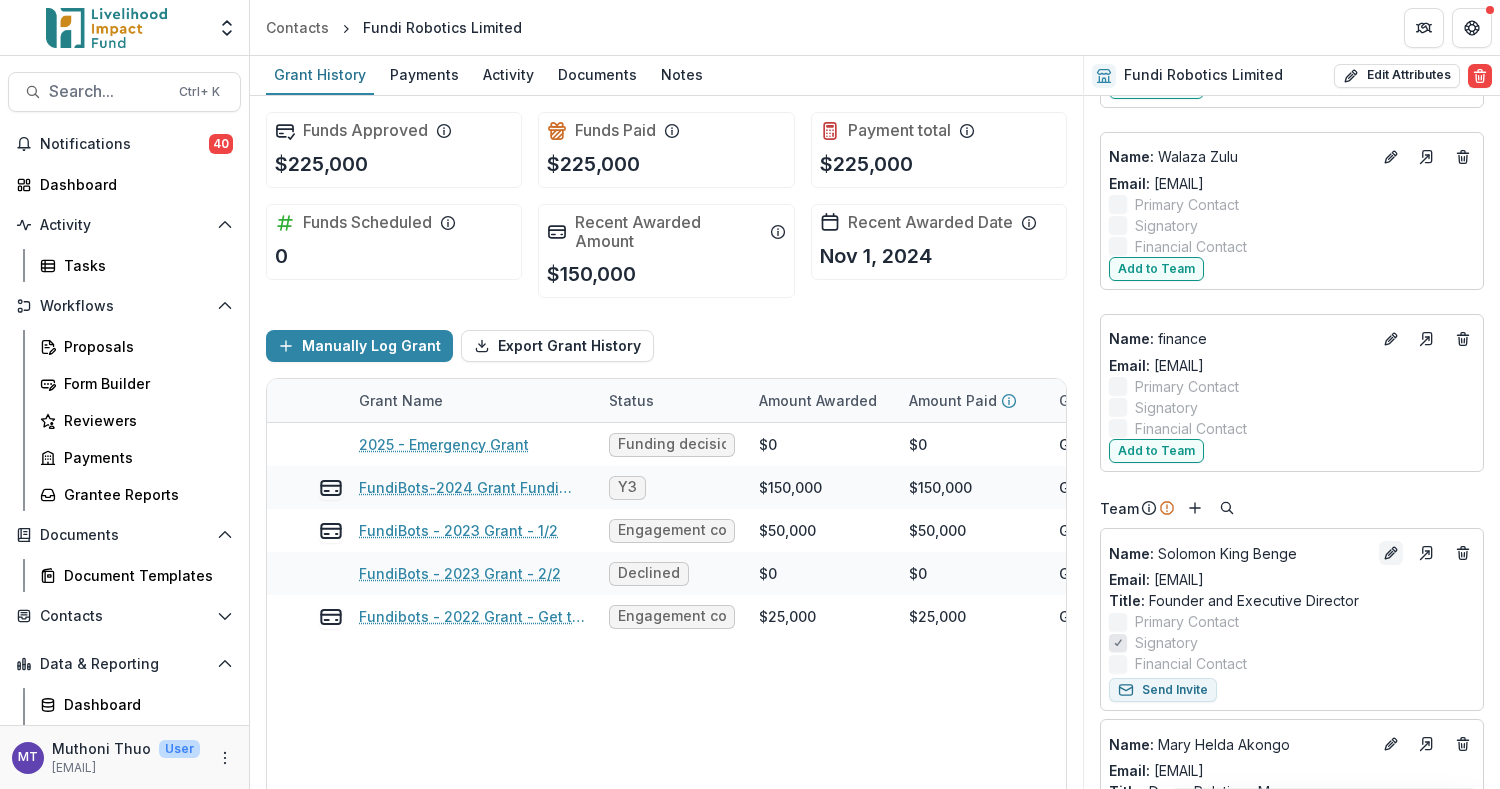 click 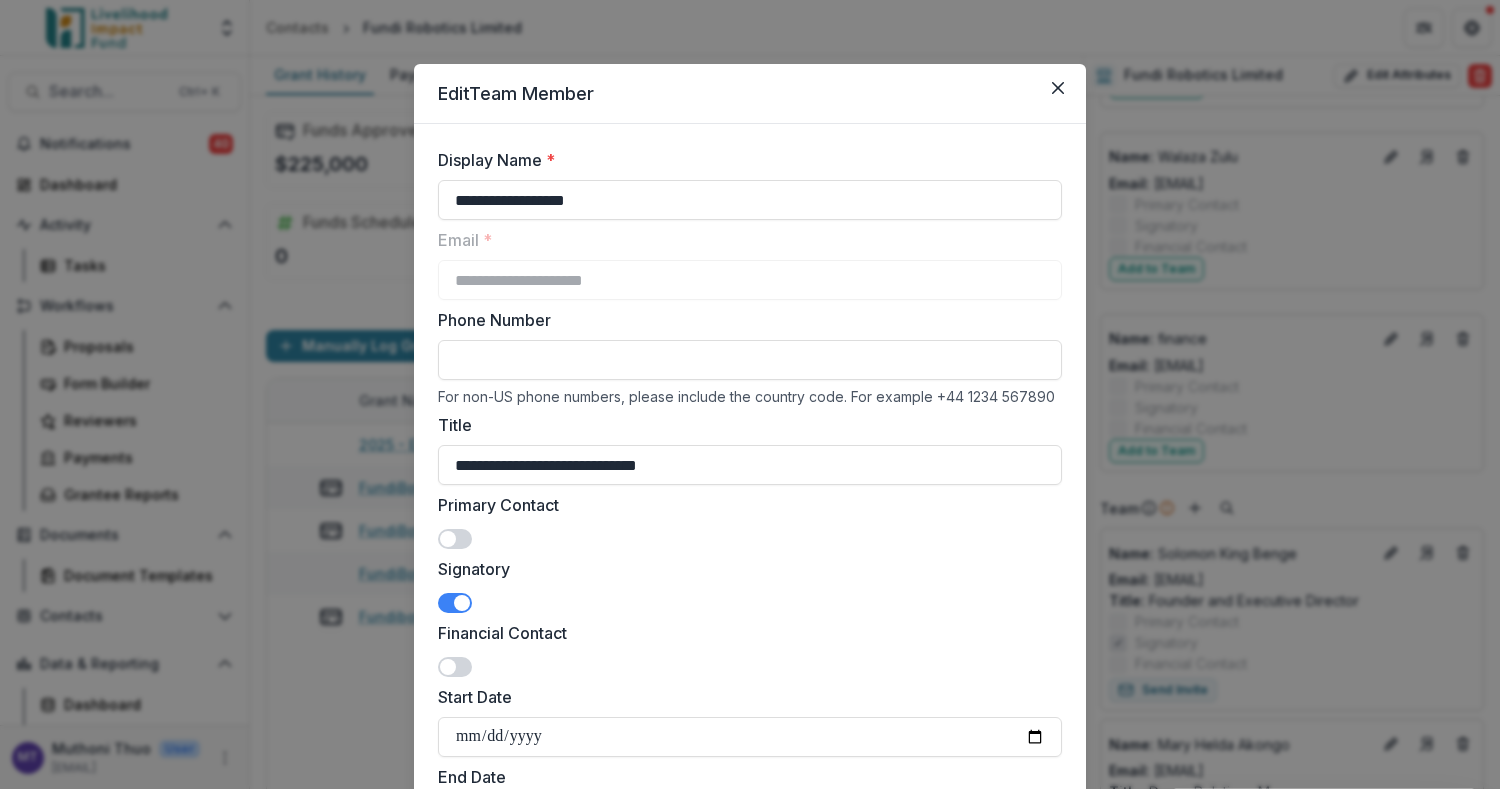 click at bounding box center (455, 539) 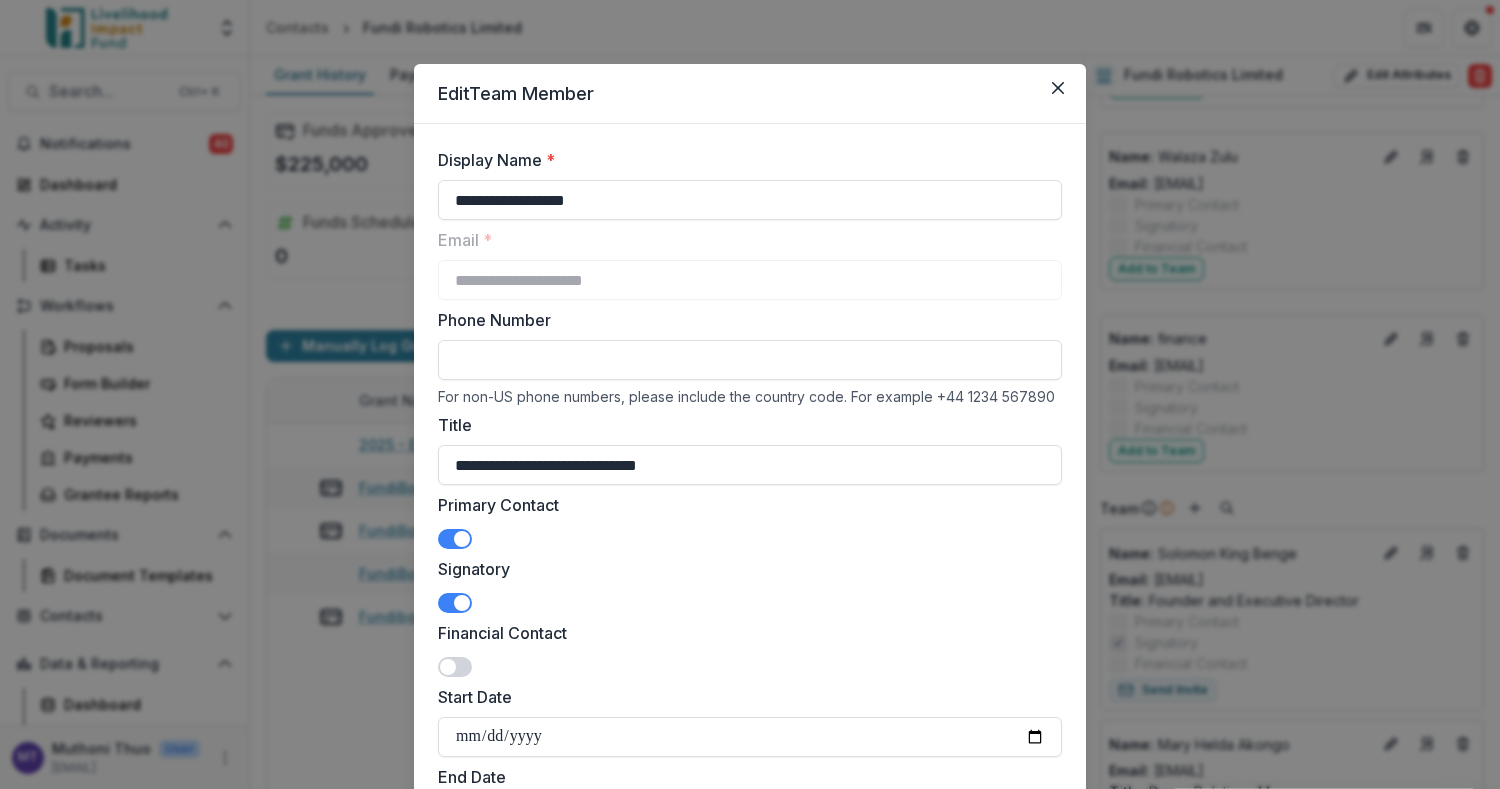 scroll, scrollTop: 263, scrollLeft: 0, axis: vertical 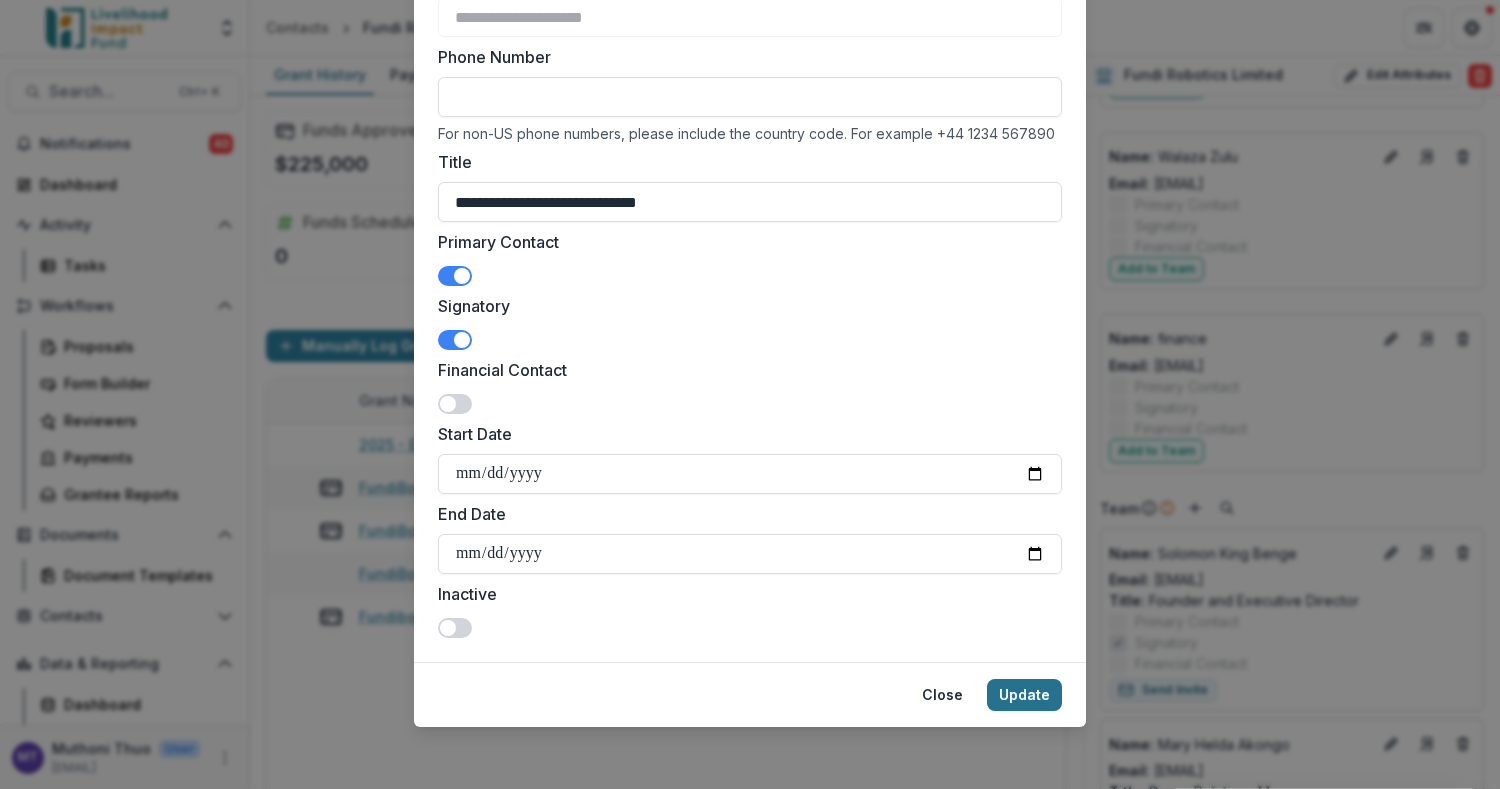 click on "Update" at bounding box center [1024, 695] 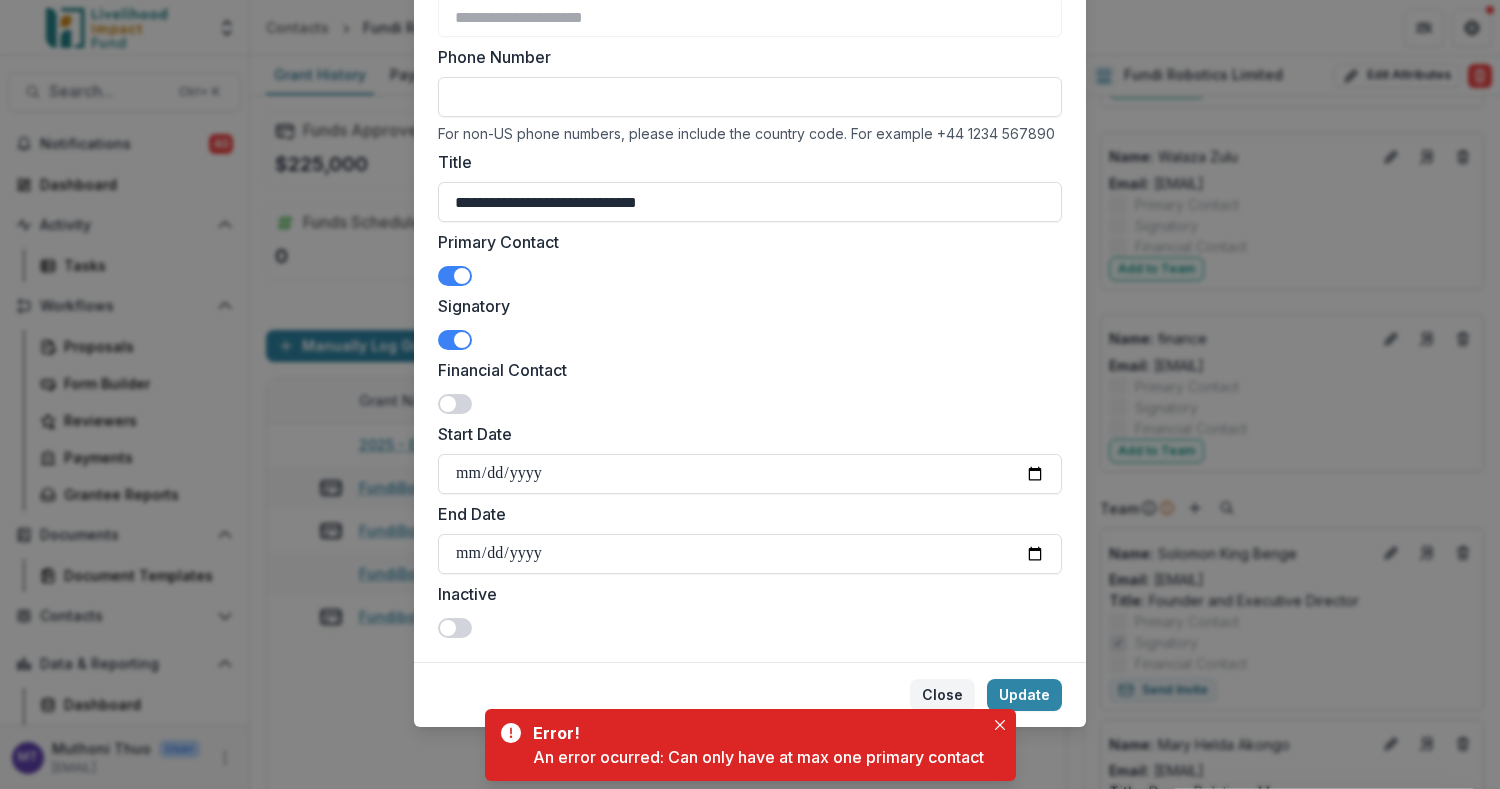 click on "Close" at bounding box center [942, 695] 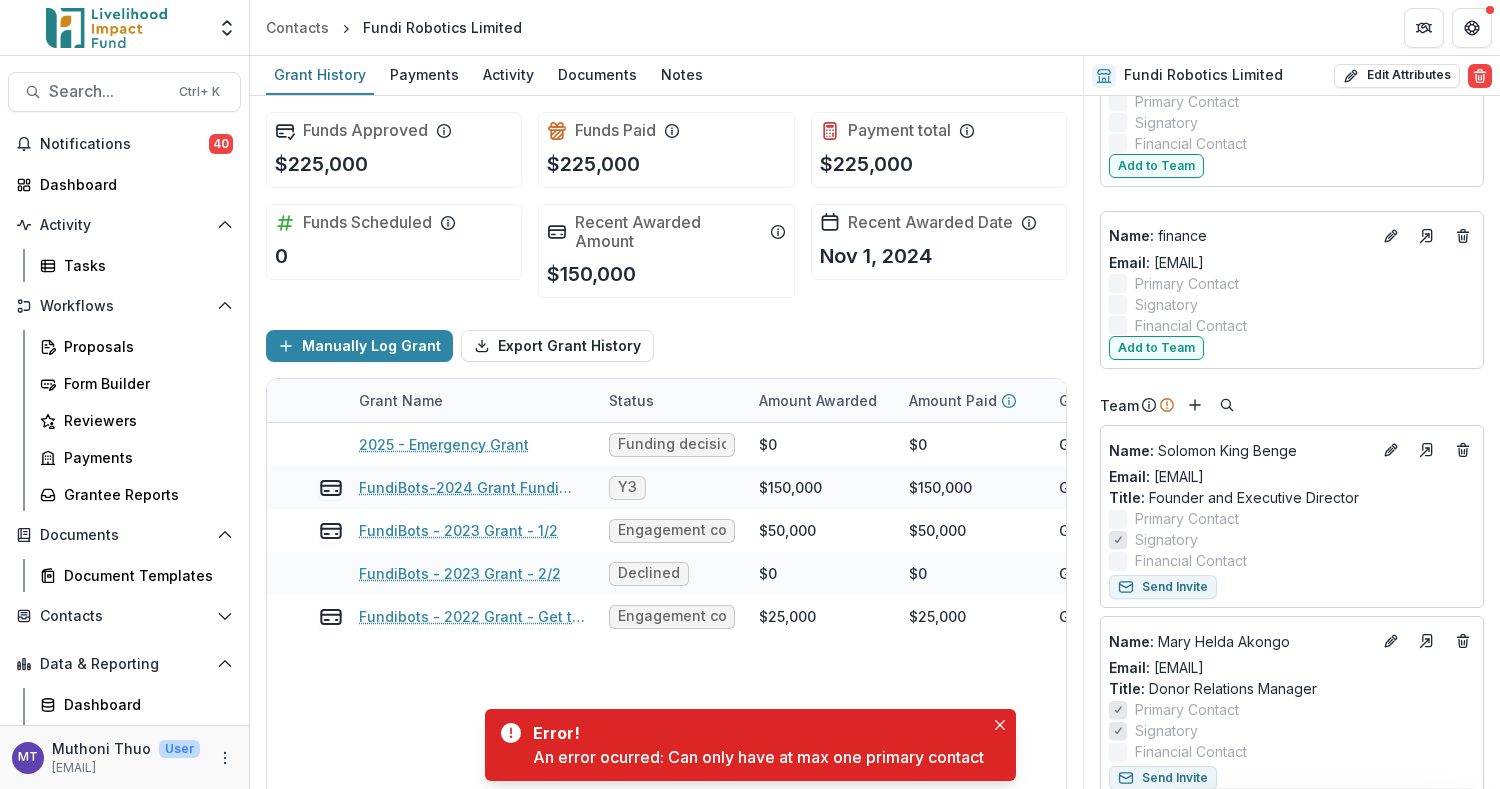 scroll, scrollTop: 1992, scrollLeft: 0, axis: vertical 